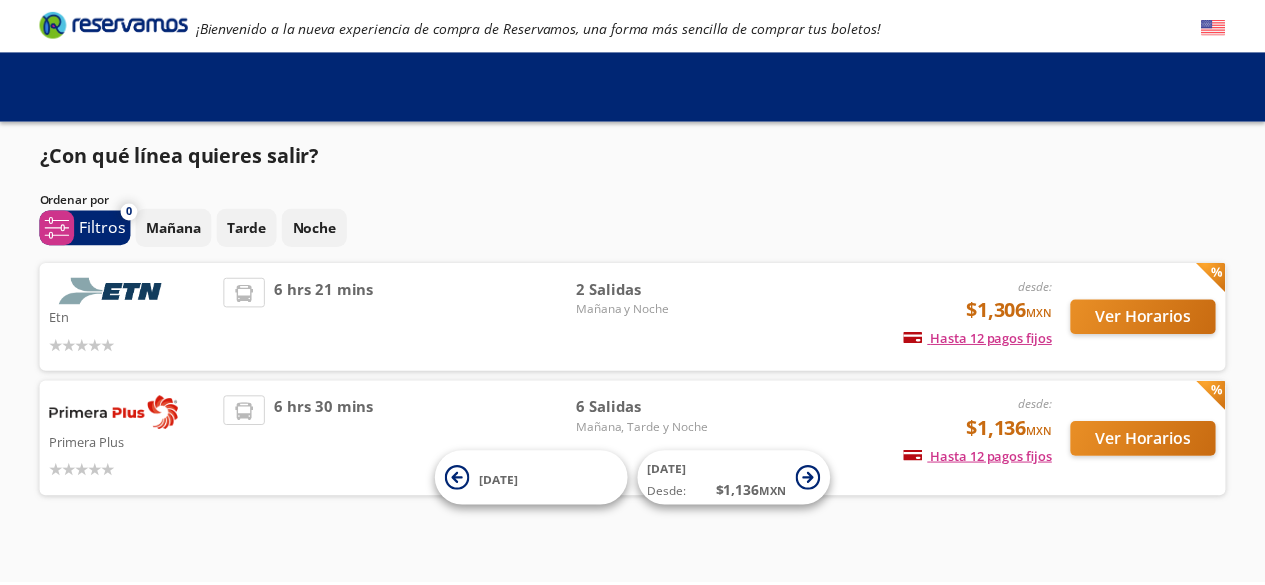 scroll, scrollTop: 0, scrollLeft: 0, axis: both 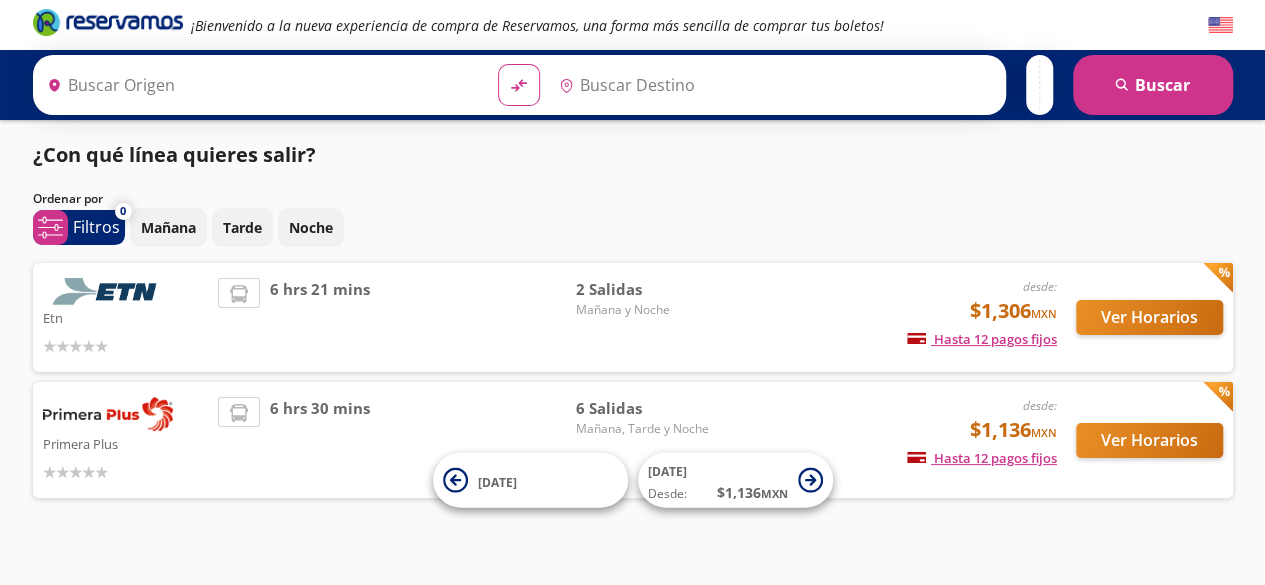 type on "[GEOGRAPHIC_DATA], [GEOGRAPHIC_DATA]" 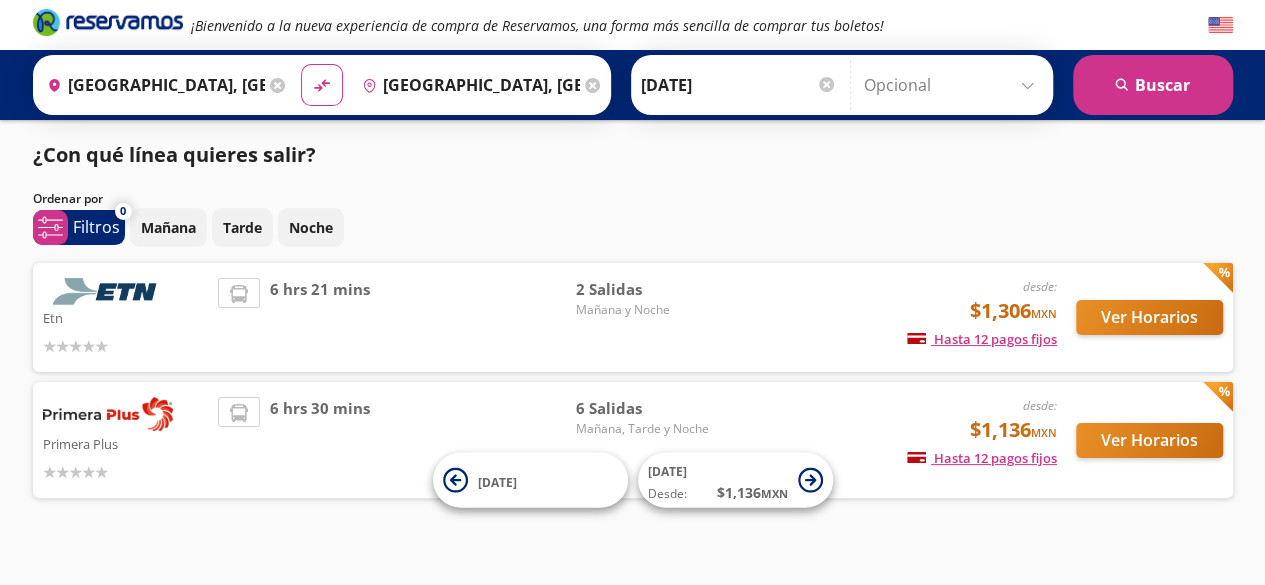 click at bounding box center [108, 291] 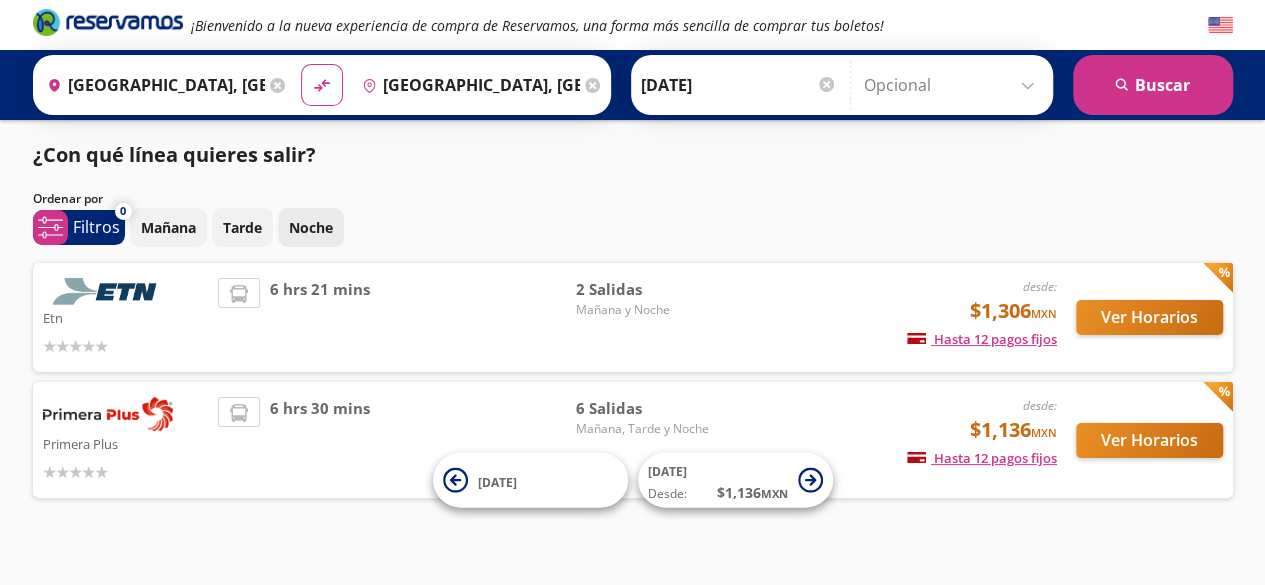 click on "Noche" at bounding box center [311, 227] 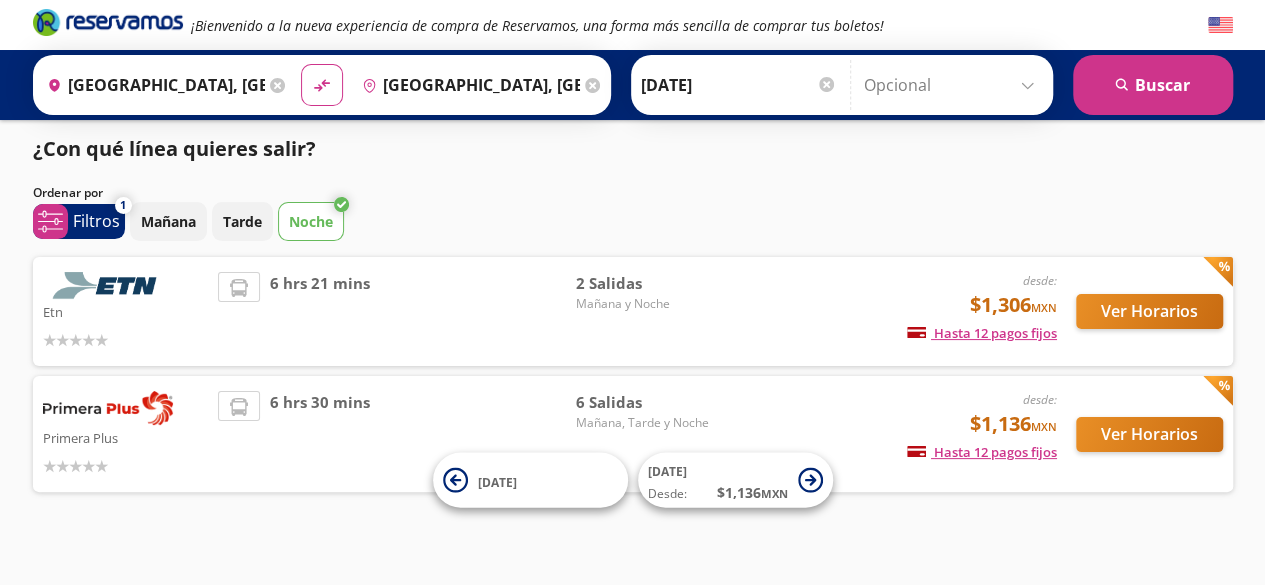 scroll, scrollTop: 0, scrollLeft: 0, axis: both 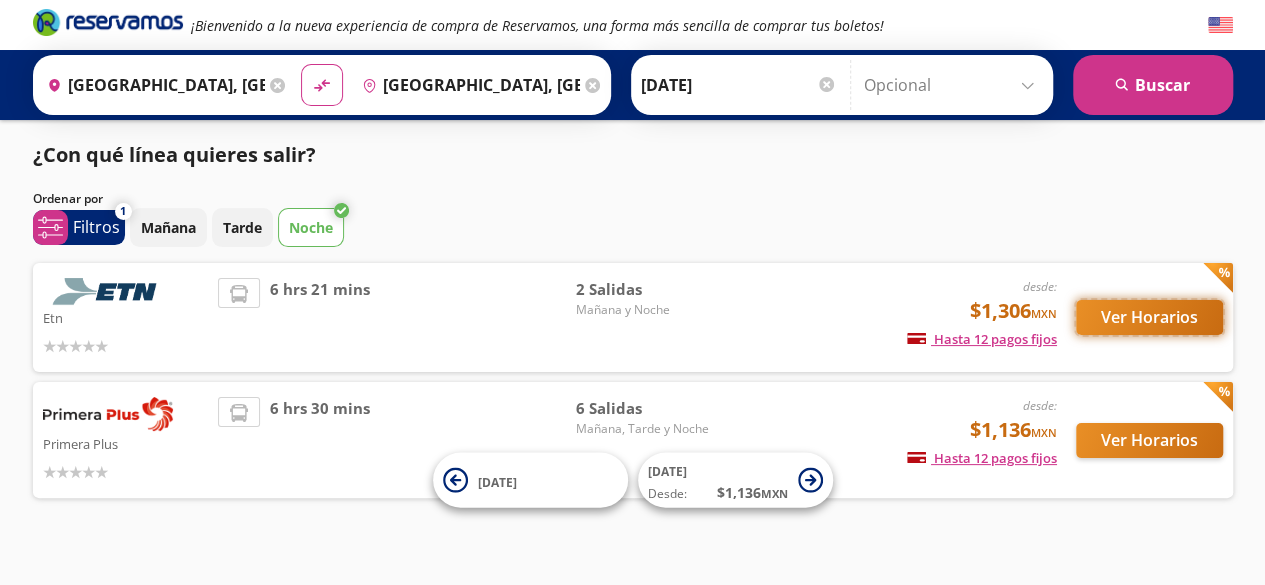 click on "Ver Horarios" at bounding box center (1149, 317) 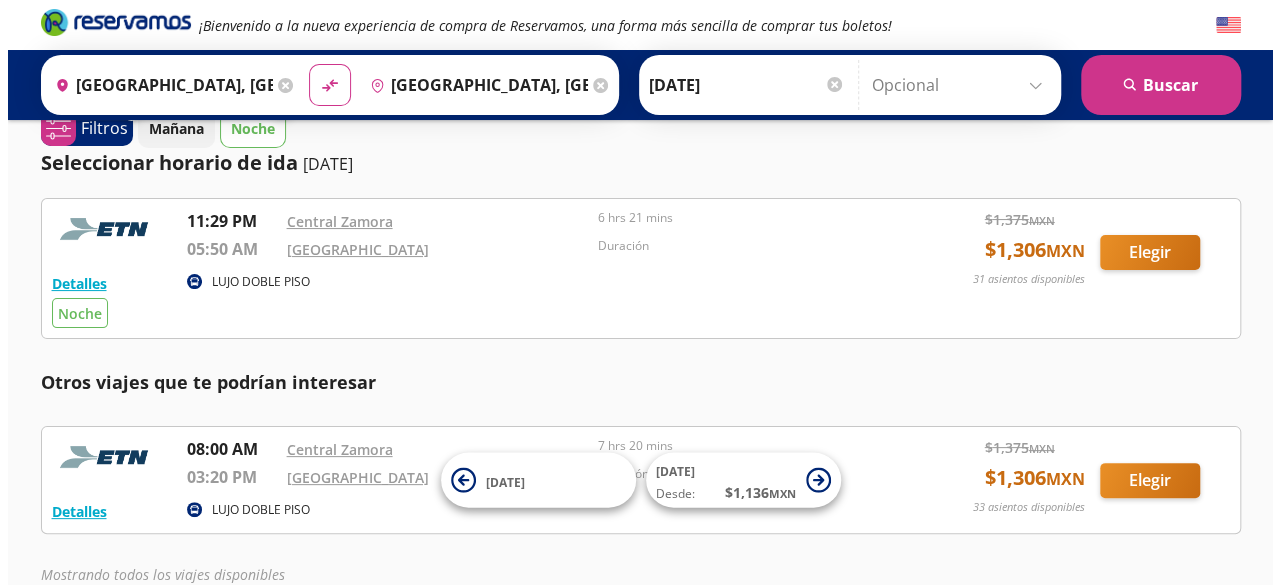 scroll, scrollTop: 0, scrollLeft: 0, axis: both 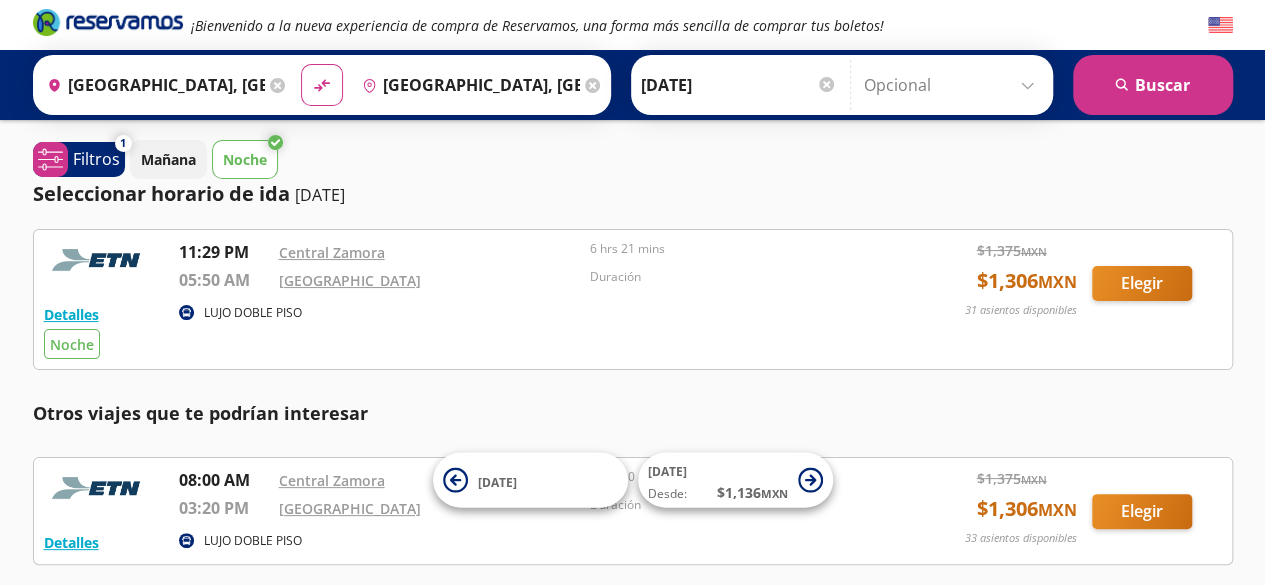 click 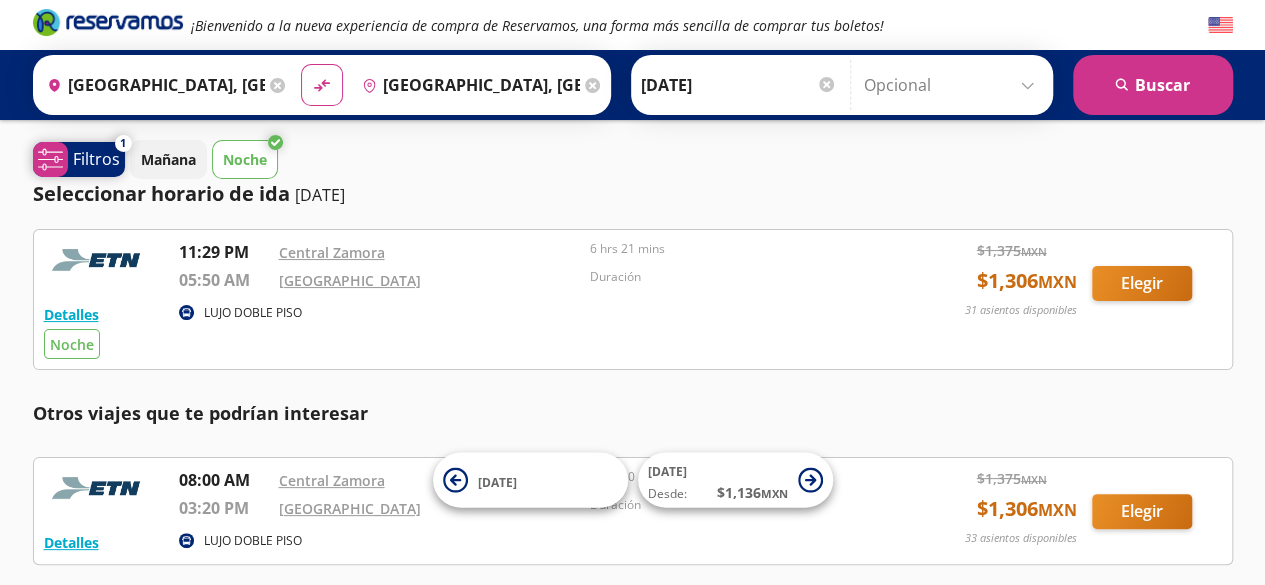 click on "Filtros" at bounding box center (96, 159) 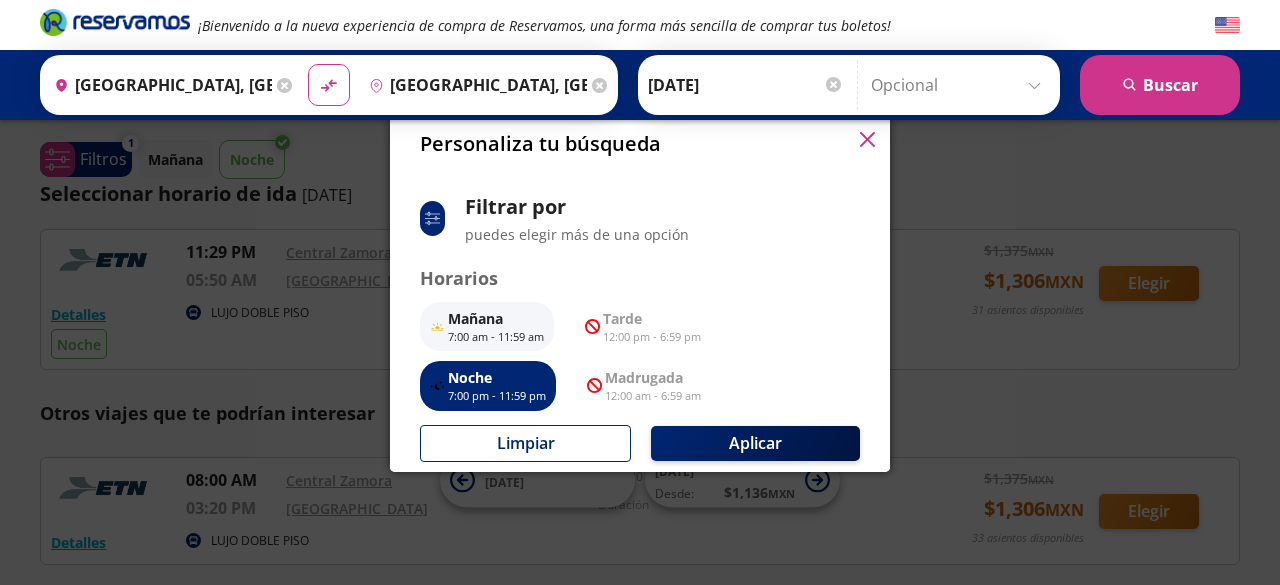 scroll, scrollTop: 200, scrollLeft: 0, axis: vertical 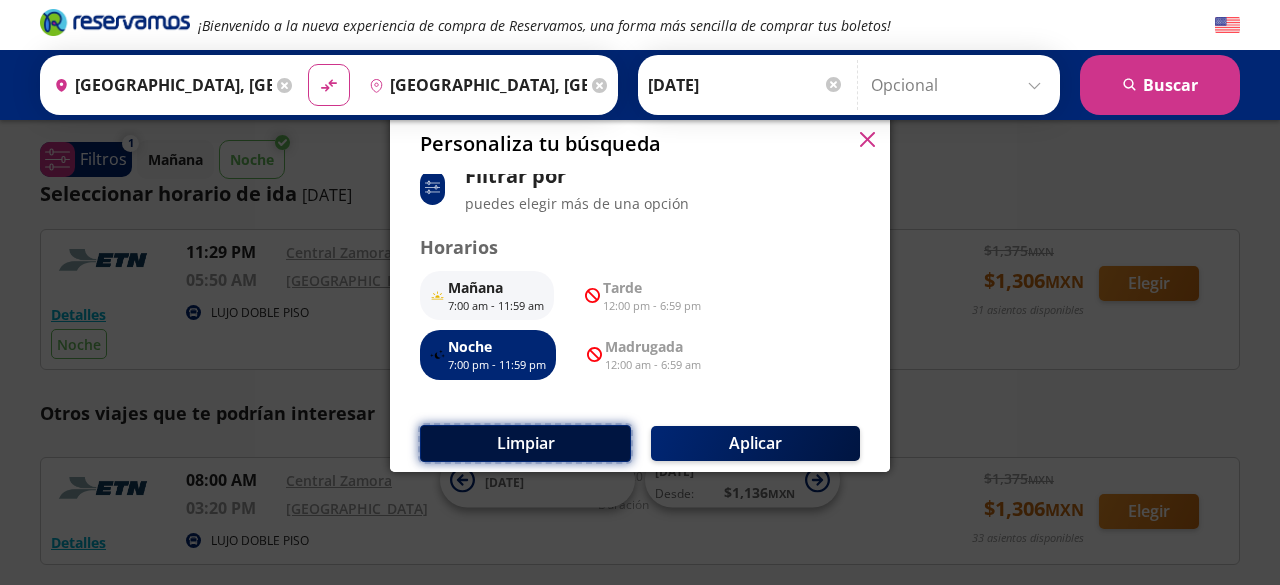 click on "Limpiar" at bounding box center [525, 443] 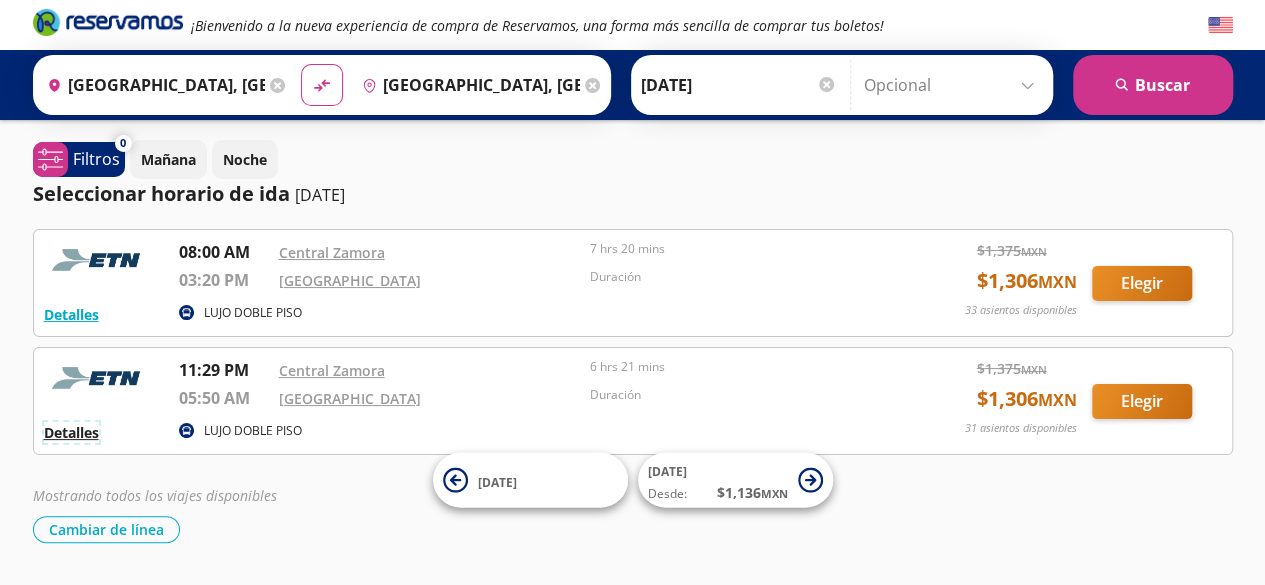 click on "Detalles" at bounding box center [71, 432] 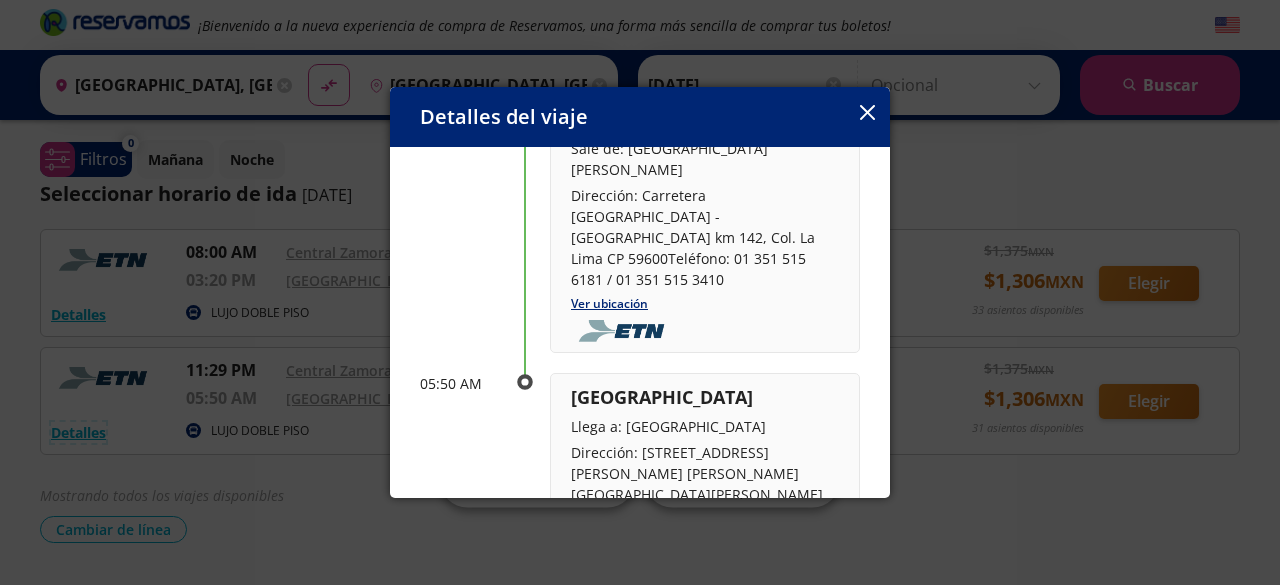 scroll, scrollTop: 200, scrollLeft: 0, axis: vertical 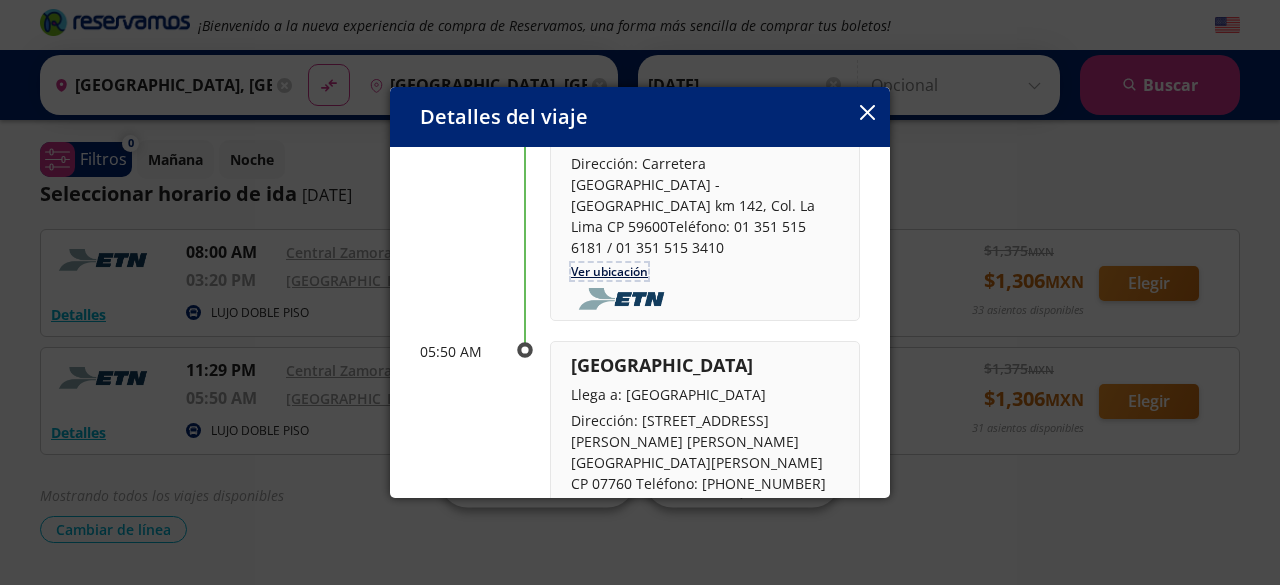 click on "Ver ubicación" at bounding box center [609, 271] 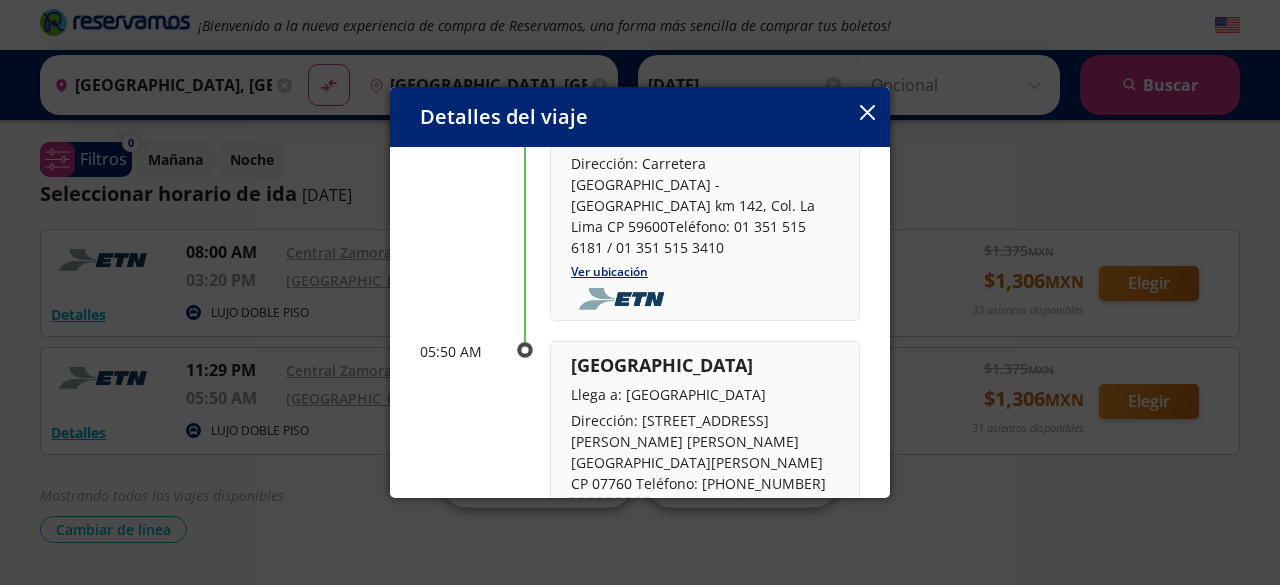 click on "Ver ubicación" at bounding box center (609, 507) 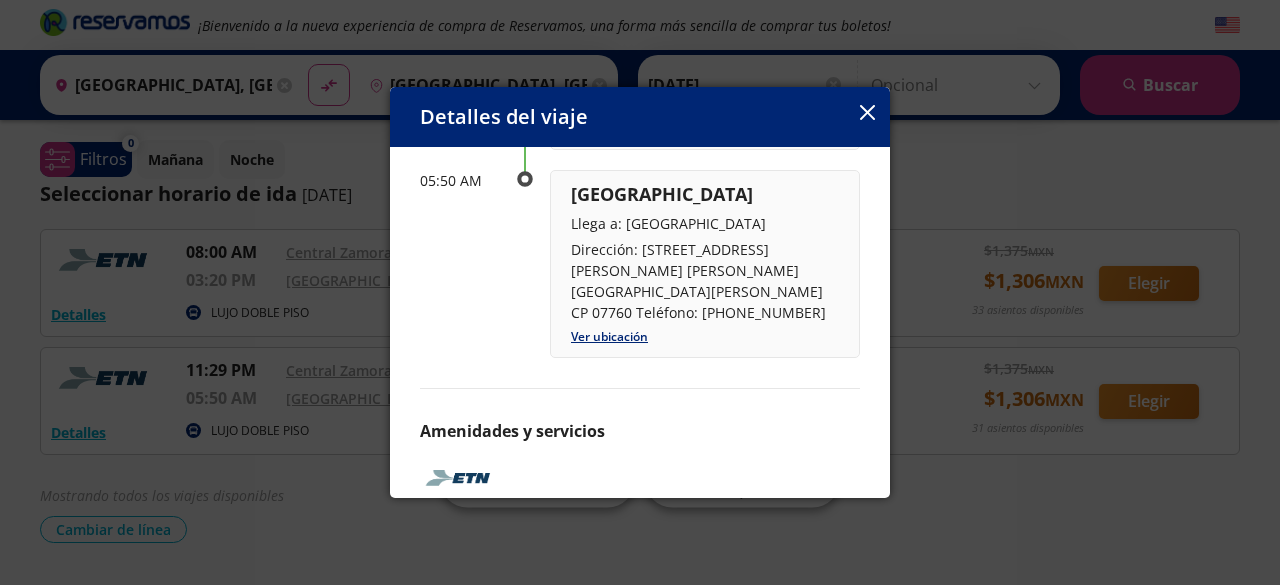click 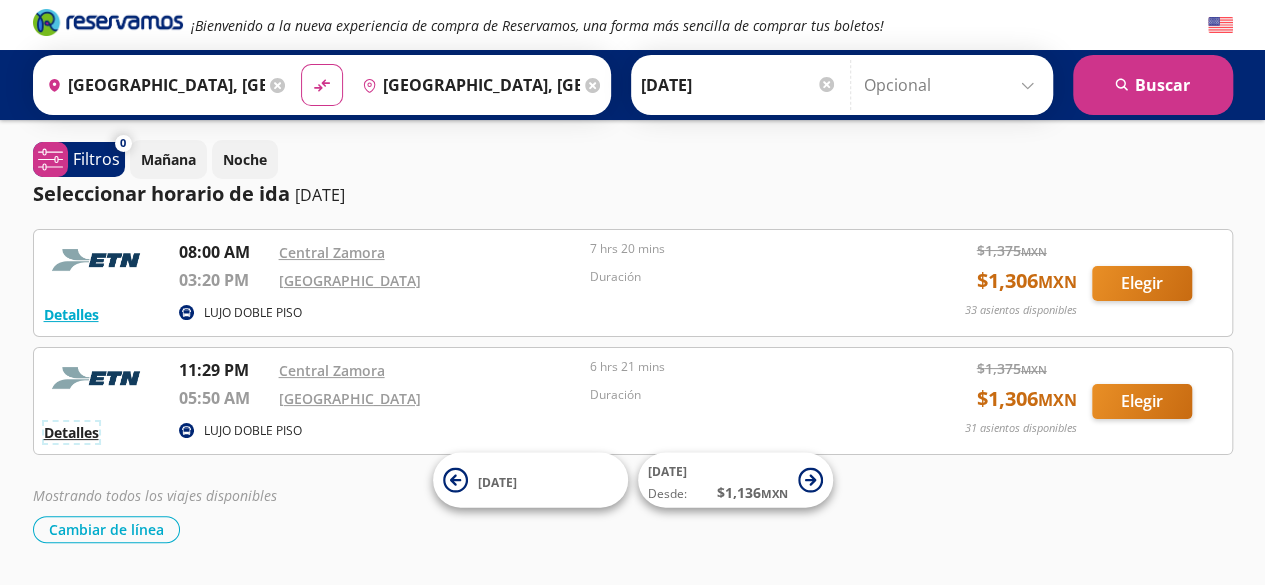 click on "Detalles" at bounding box center (71, 432) 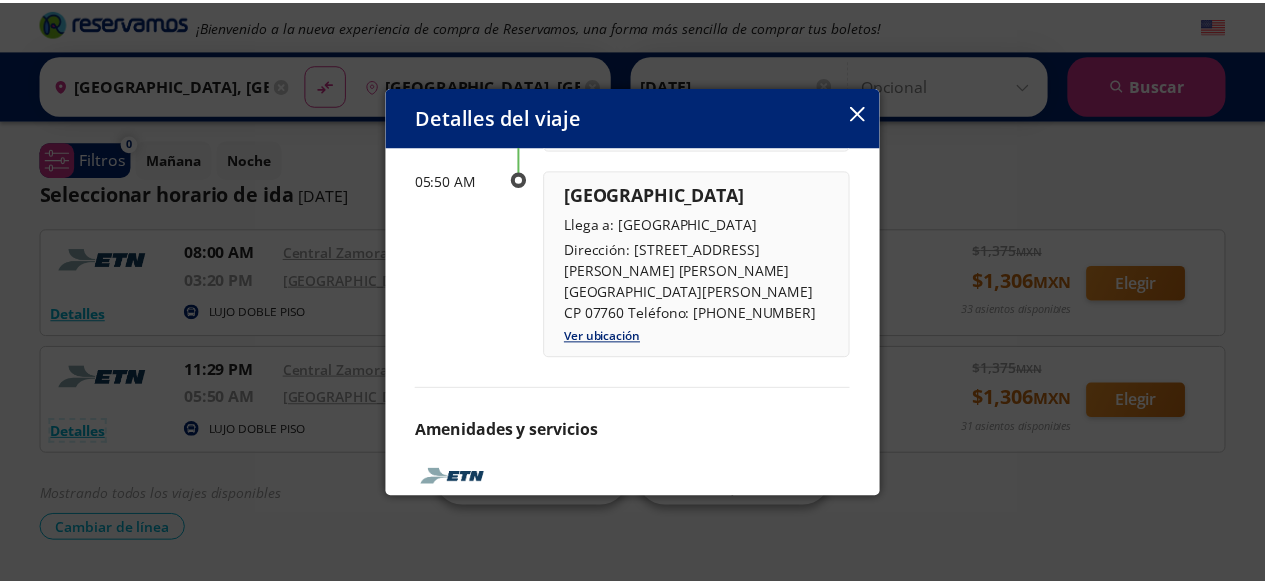 scroll, scrollTop: 0, scrollLeft: 0, axis: both 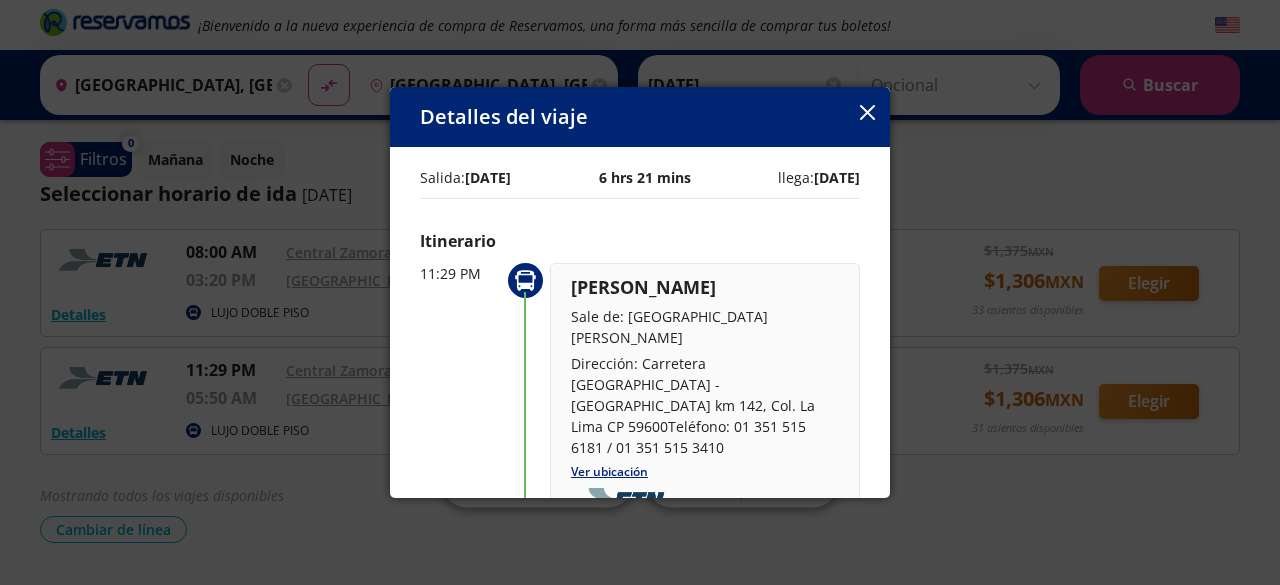 click on "[DATE]" at bounding box center [837, 177] 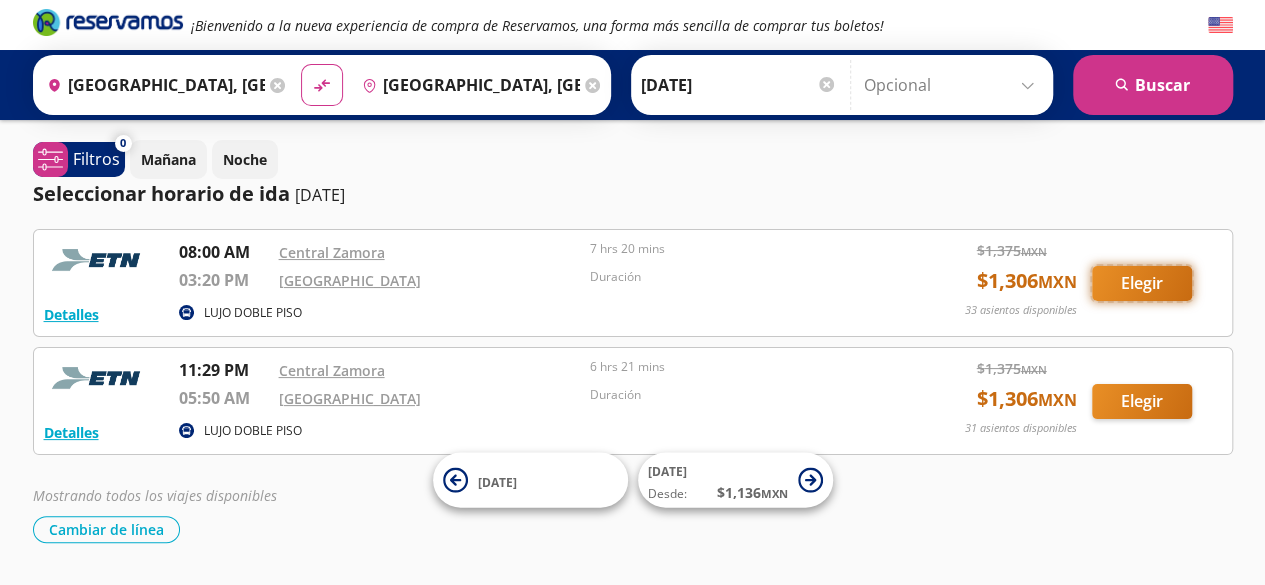 click on "Elegir" at bounding box center (1142, 283) 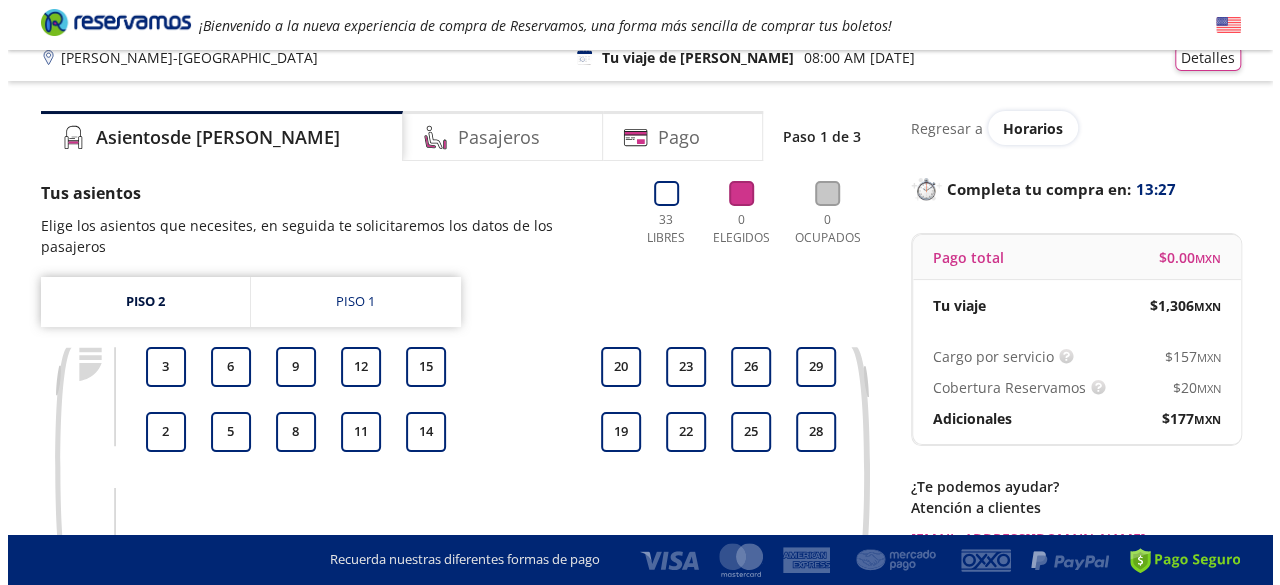 scroll, scrollTop: 0, scrollLeft: 0, axis: both 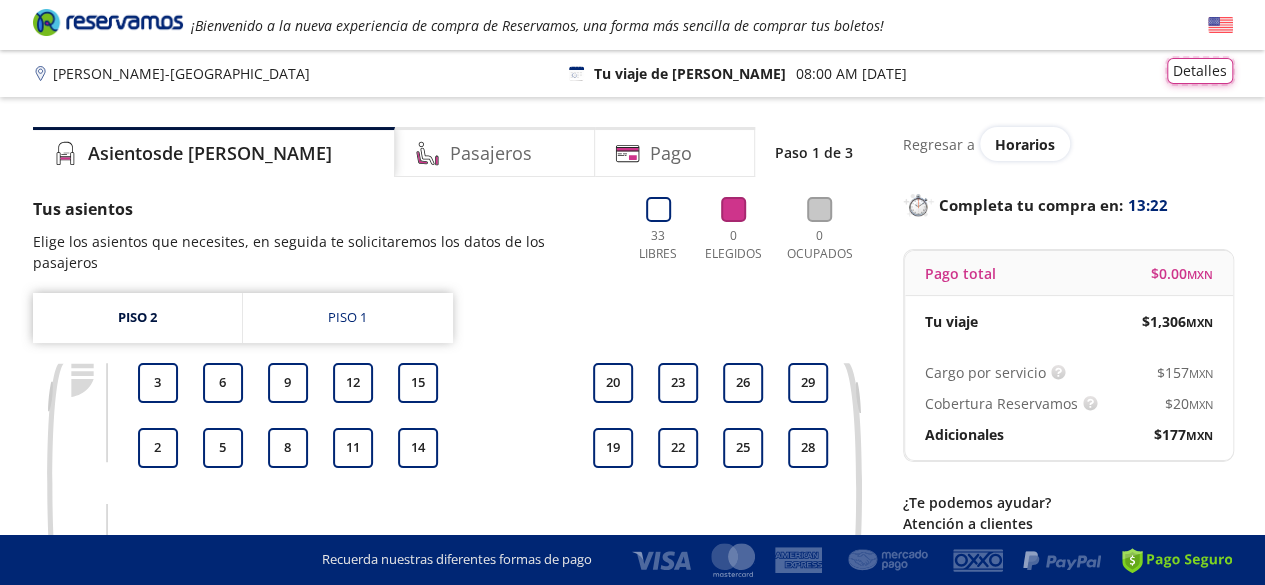 click on "Detalles" at bounding box center (1200, 71) 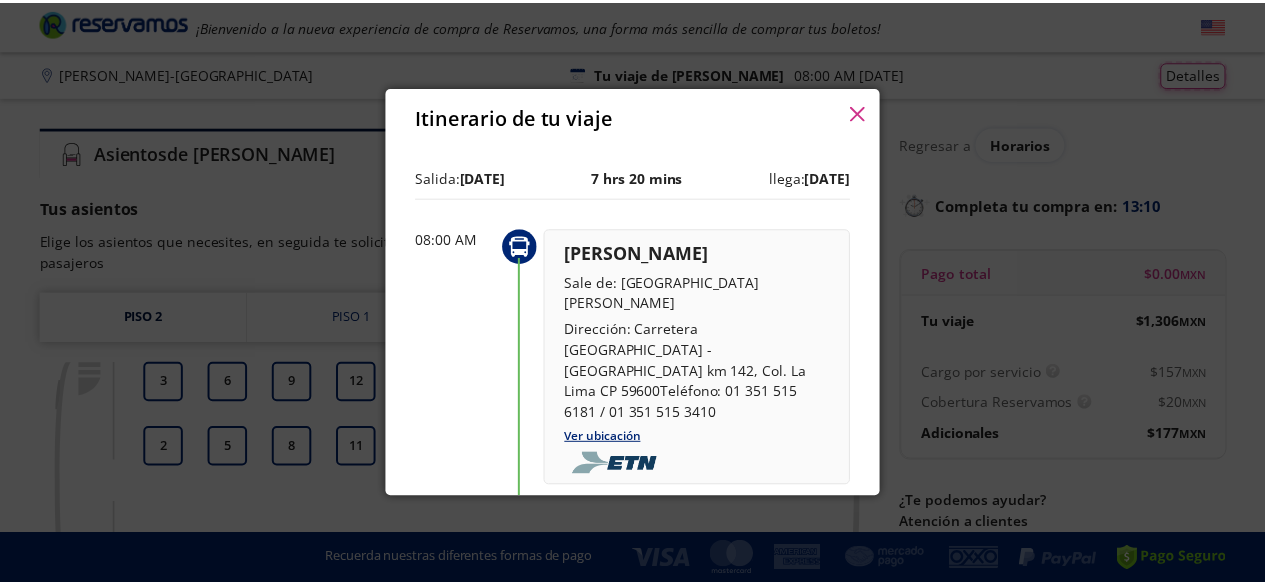 scroll, scrollTop: 337, scrollLeft: 0, axis: vertical 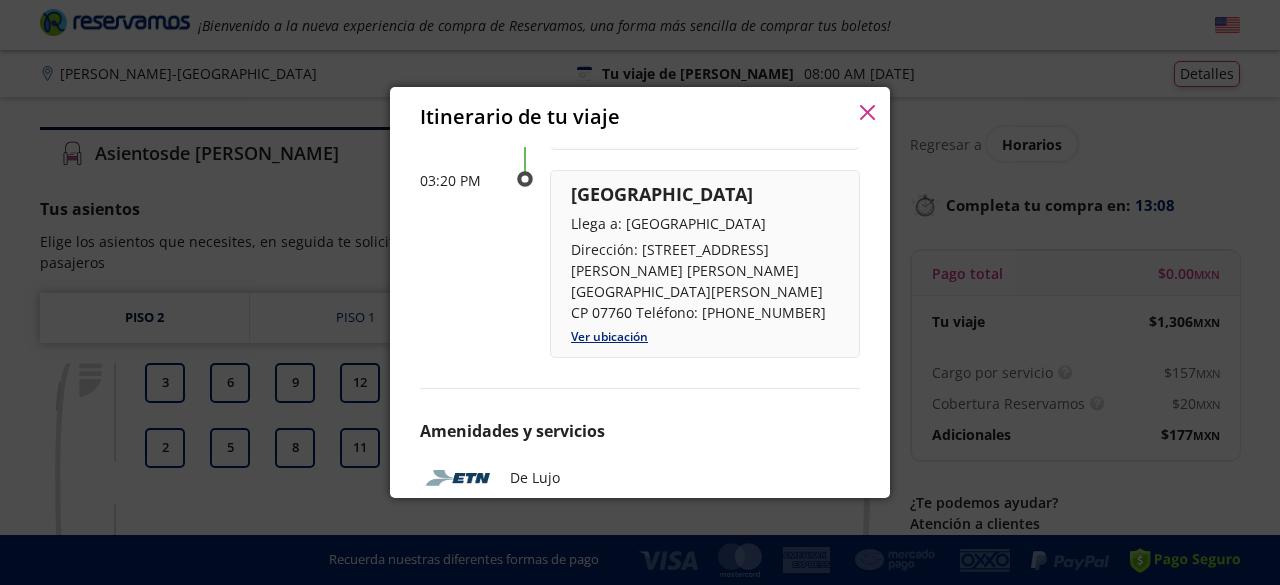 click 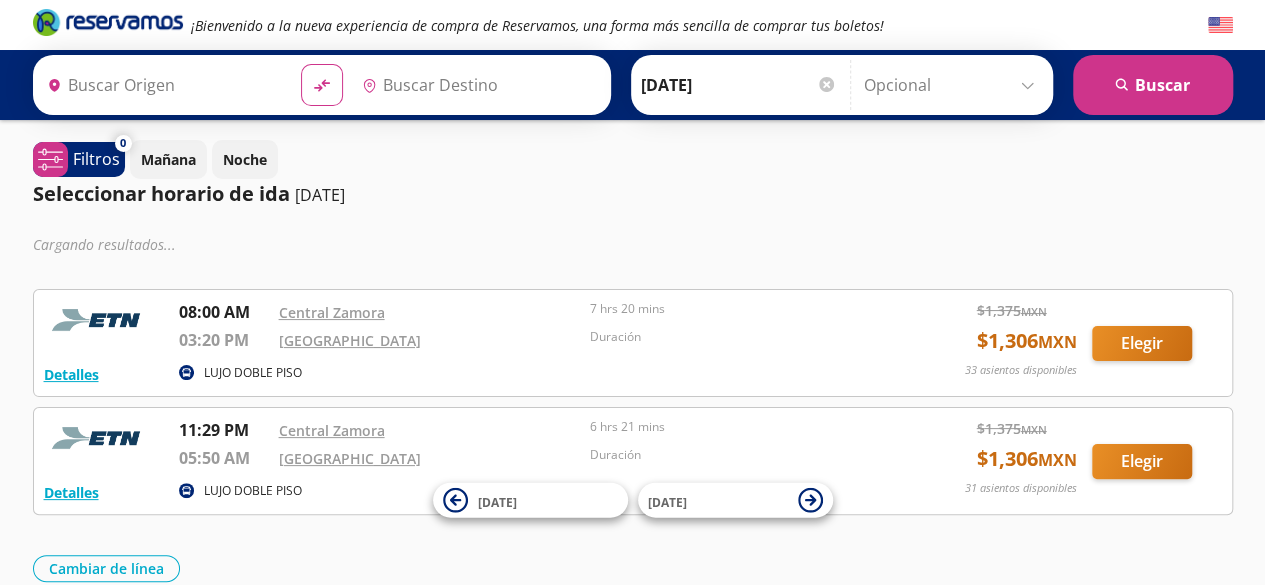 type on "[GEOGRAPHIC_DATA], [GEOGRAPHIC_DATA]" 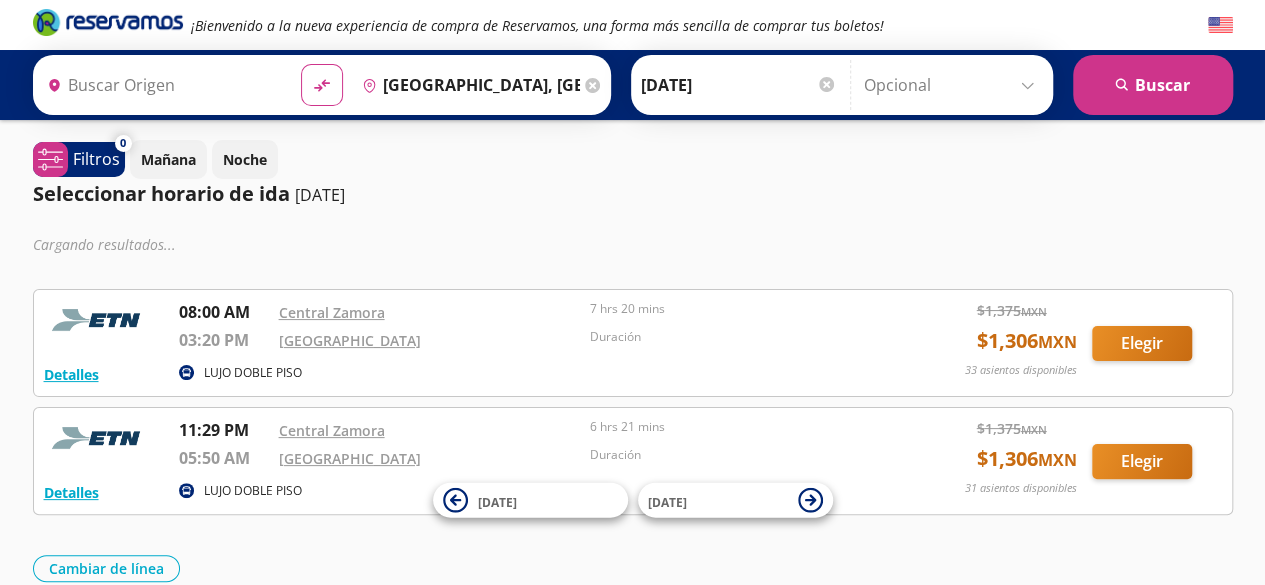 type on "[GEOGRAPHIC_DATA], [GEOGRAPHIC_DATA]" 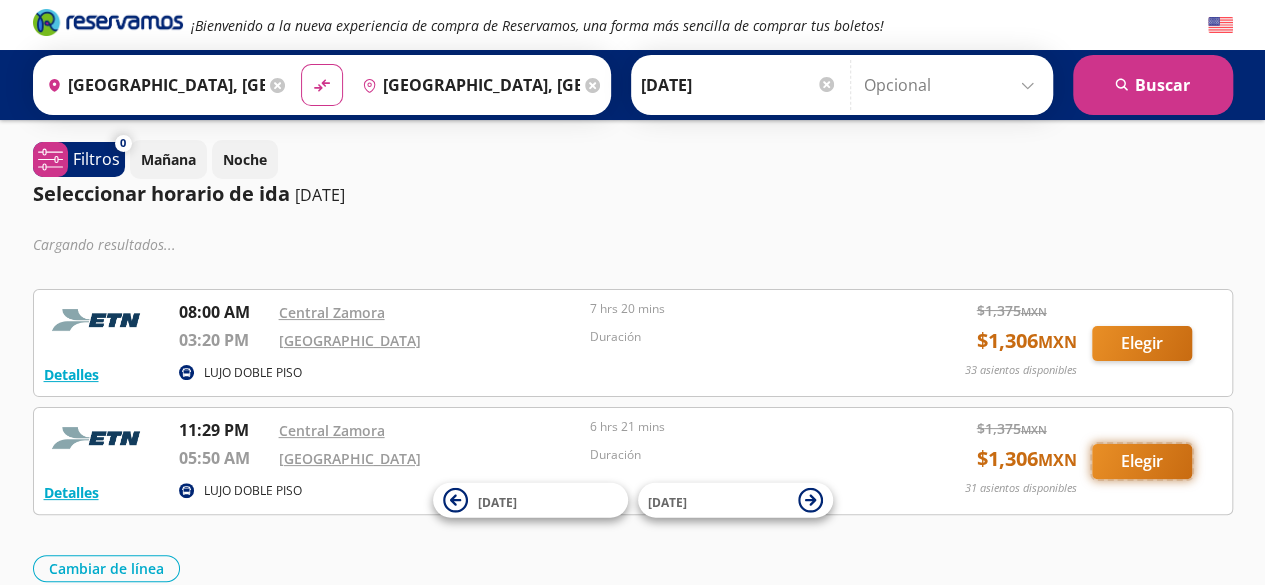 click on "Elegir" at bounding box center (1142, 461) 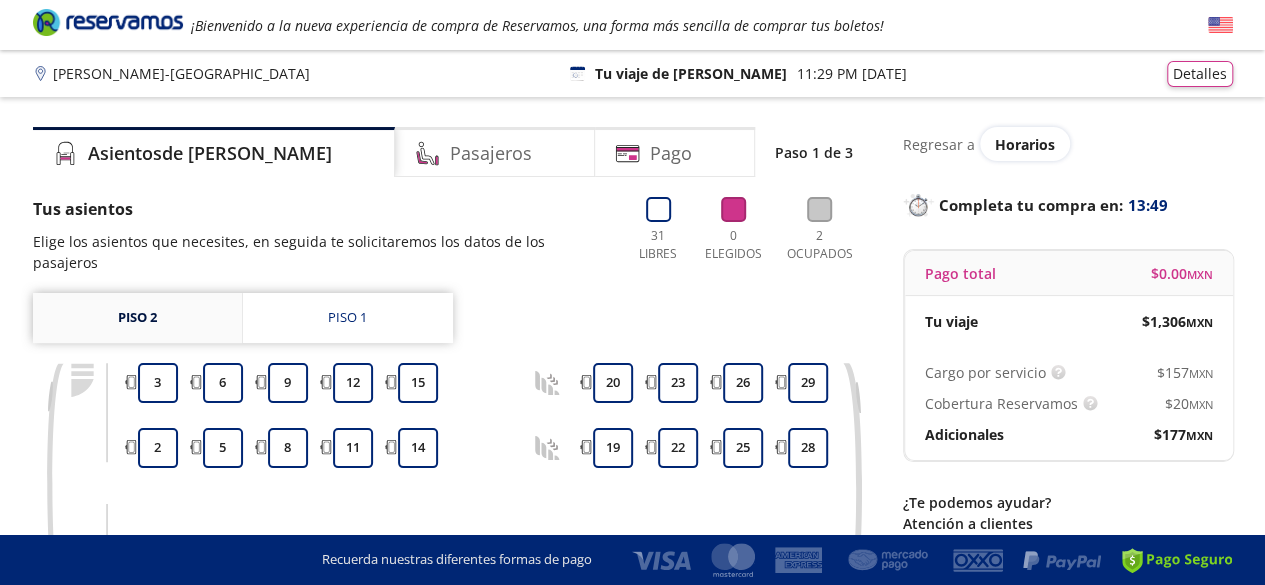 click on "Piso 2" at bounding box center [137, 318] 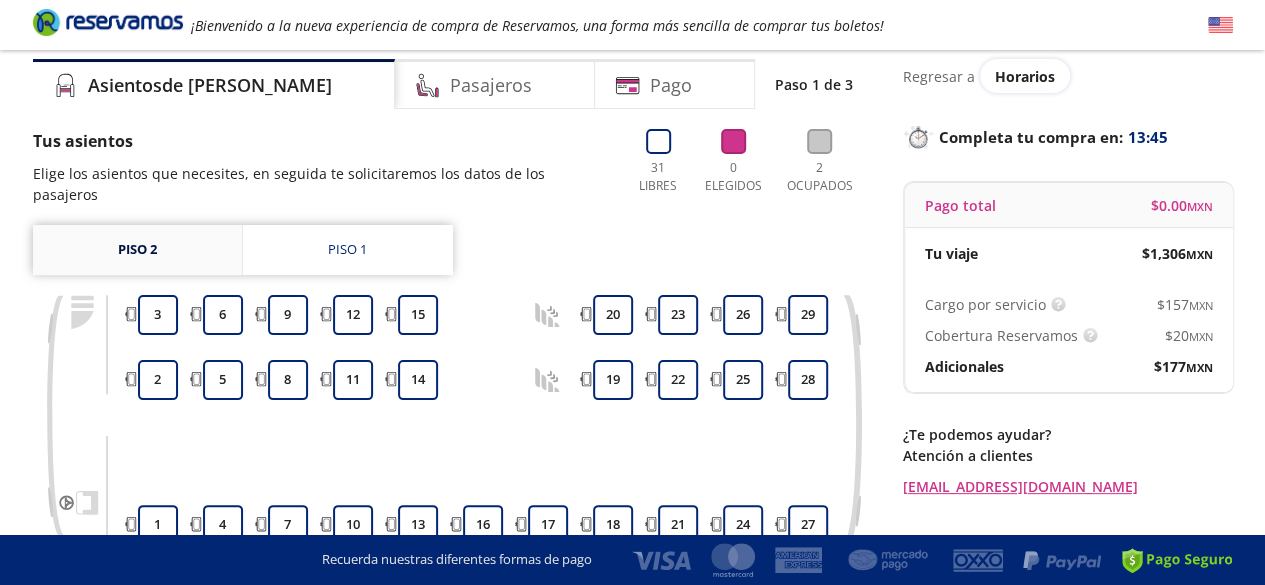 scroll, scrollTop: 100, scrollLeft: 0, axis: vertical 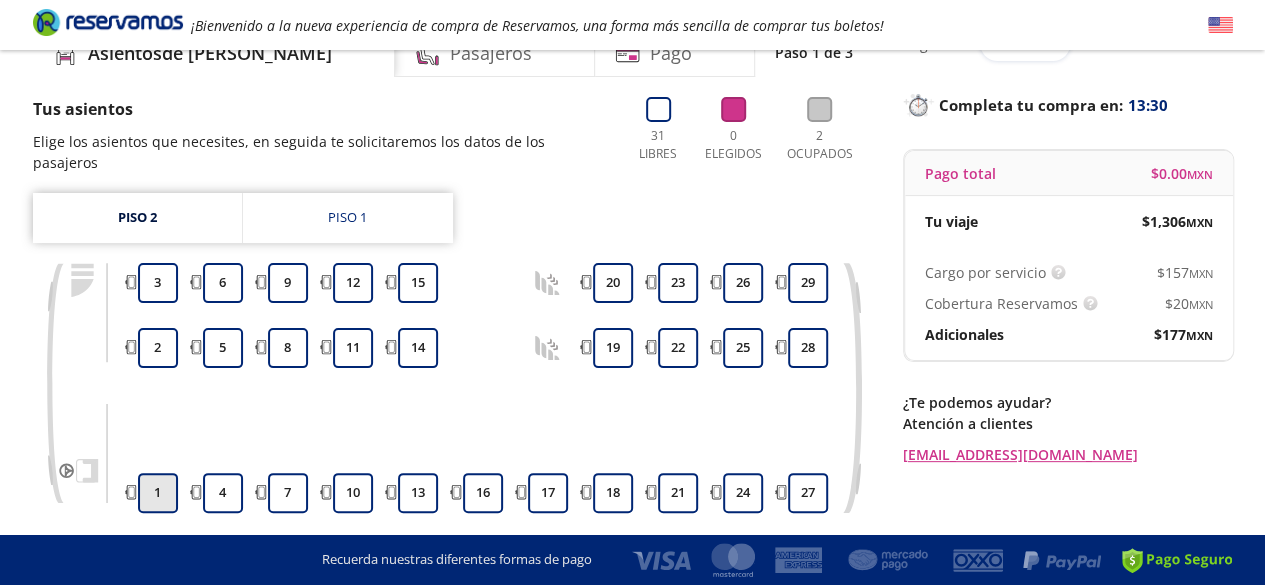 click on "1" at bounding box center (158, 493) 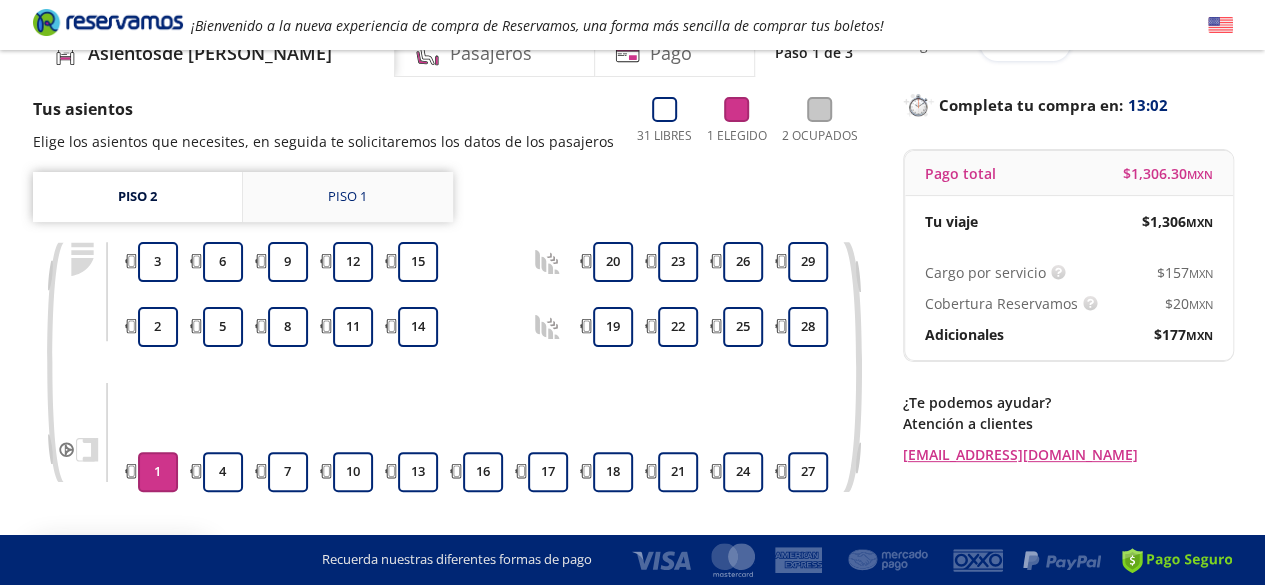 click on "Piso 1" at bounding box center (348, 197) 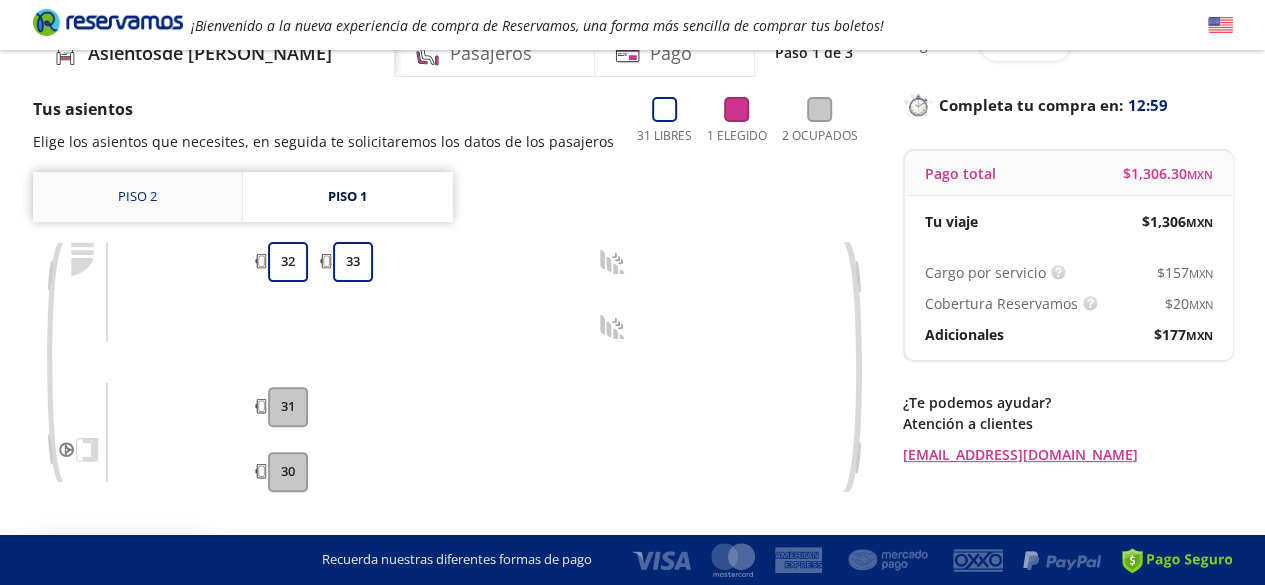 click on "Piso 2" at bounding box center (137, 197) 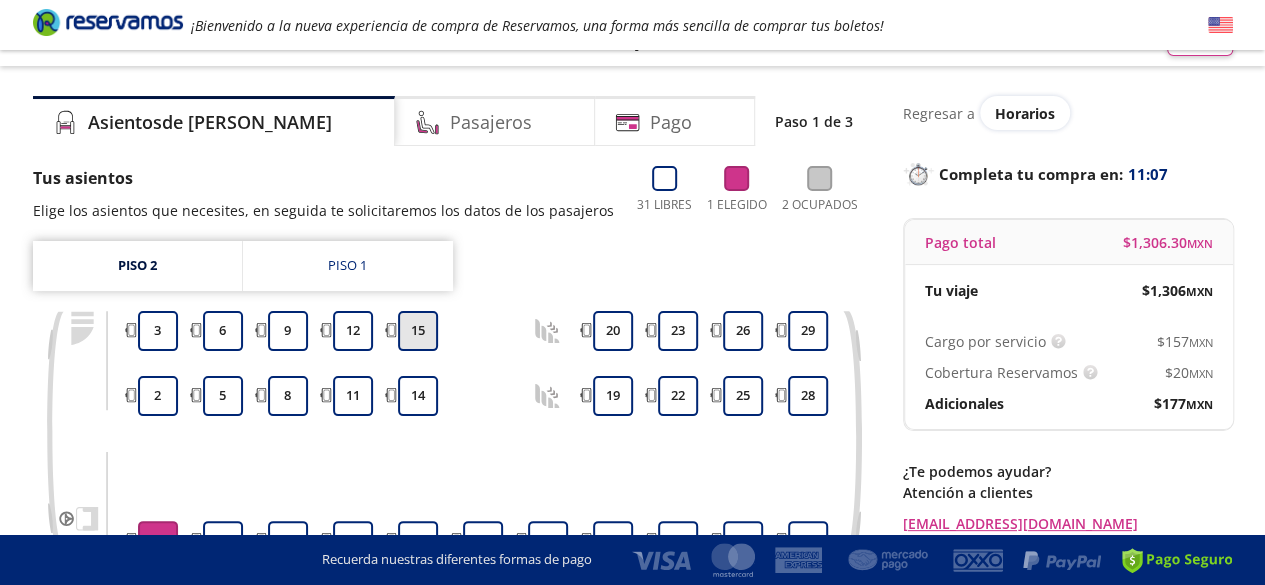 scroll, scrollTop: 0, scrollLeft: 0, axis: both 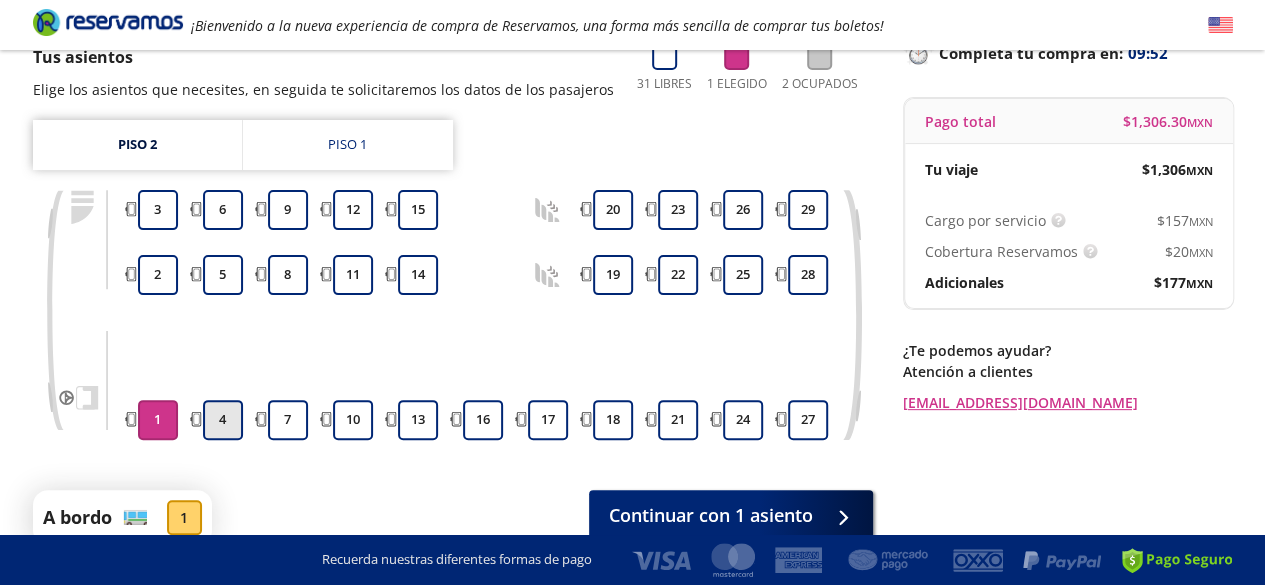 click on "4" at bounding box center (223, 420) 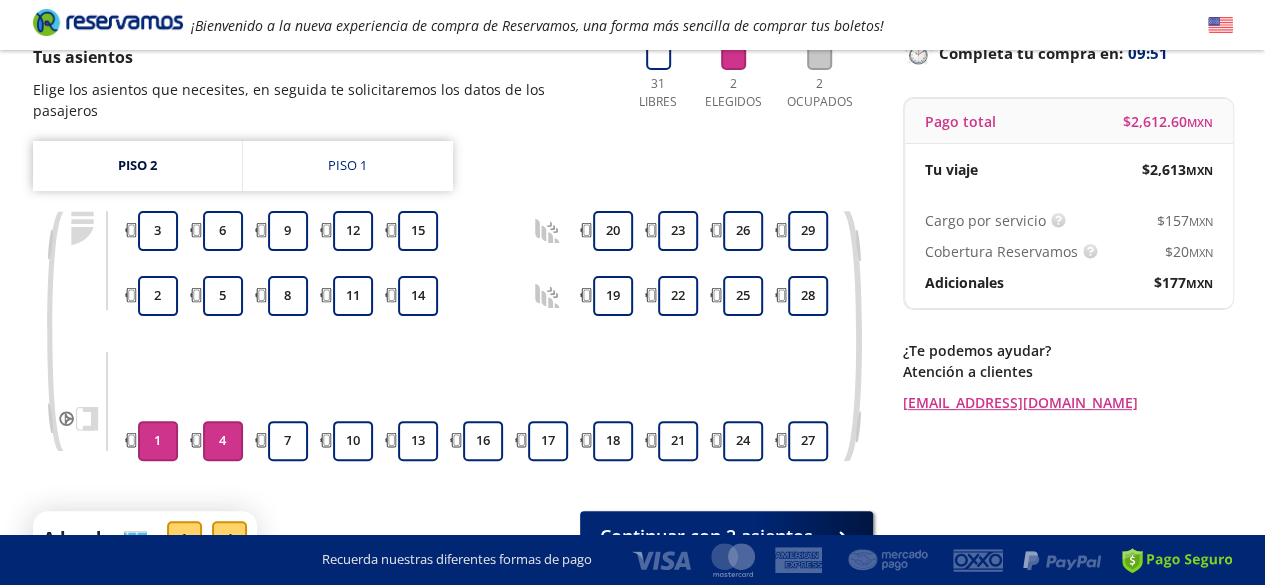 click on "1" at bounding box center [158, 441] 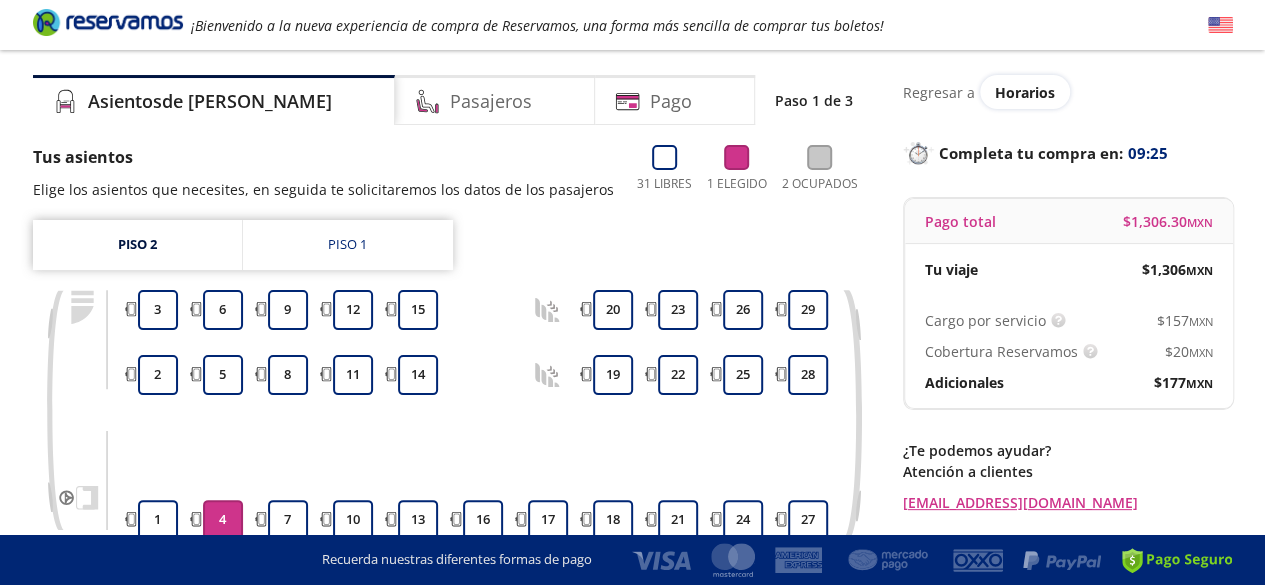 scroll, scrollTop: 252, scrollLeft: 0, axis: vertical 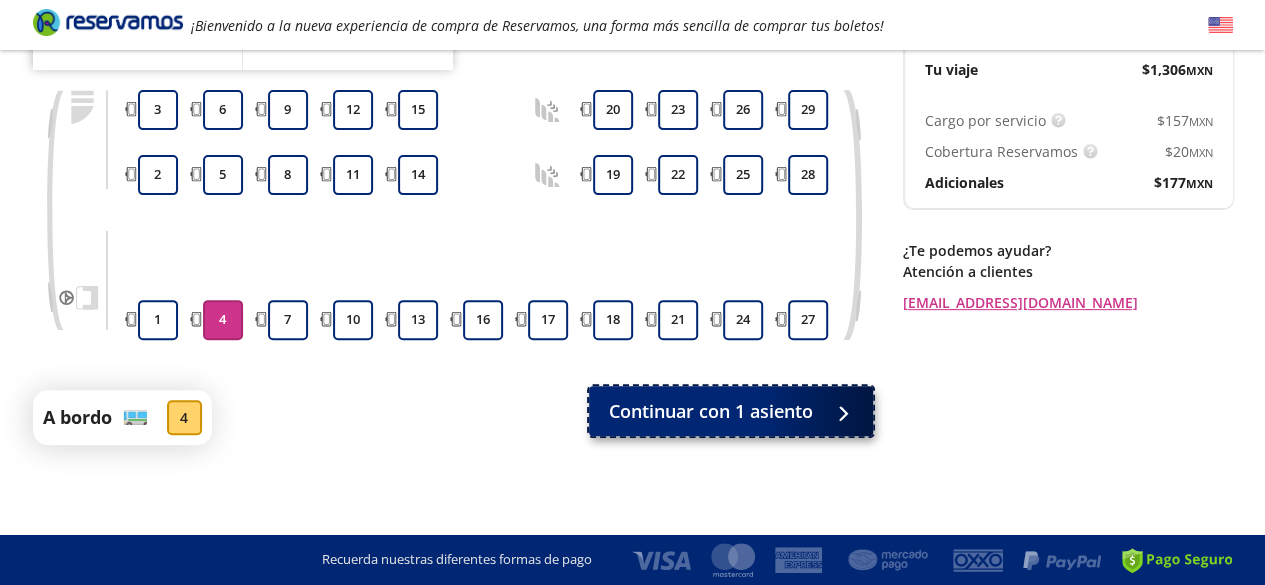 click on "Continuar con 1 asiento" at bounding box center [711, 411] 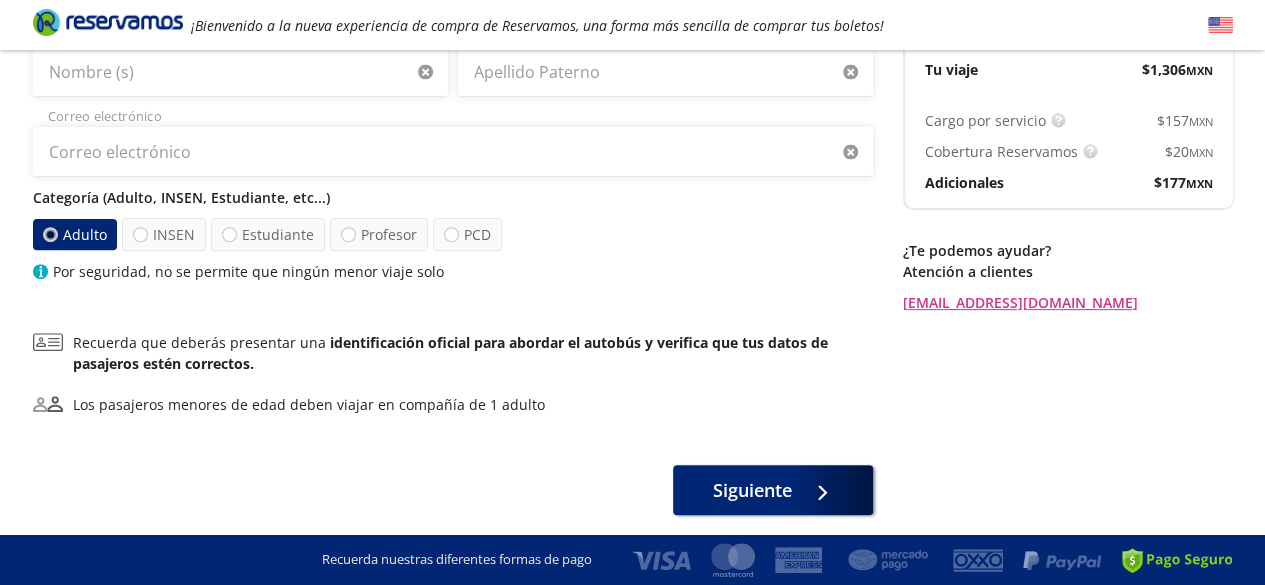 scroll, scrollTop: 0, scrollLeft: 0, axis: both 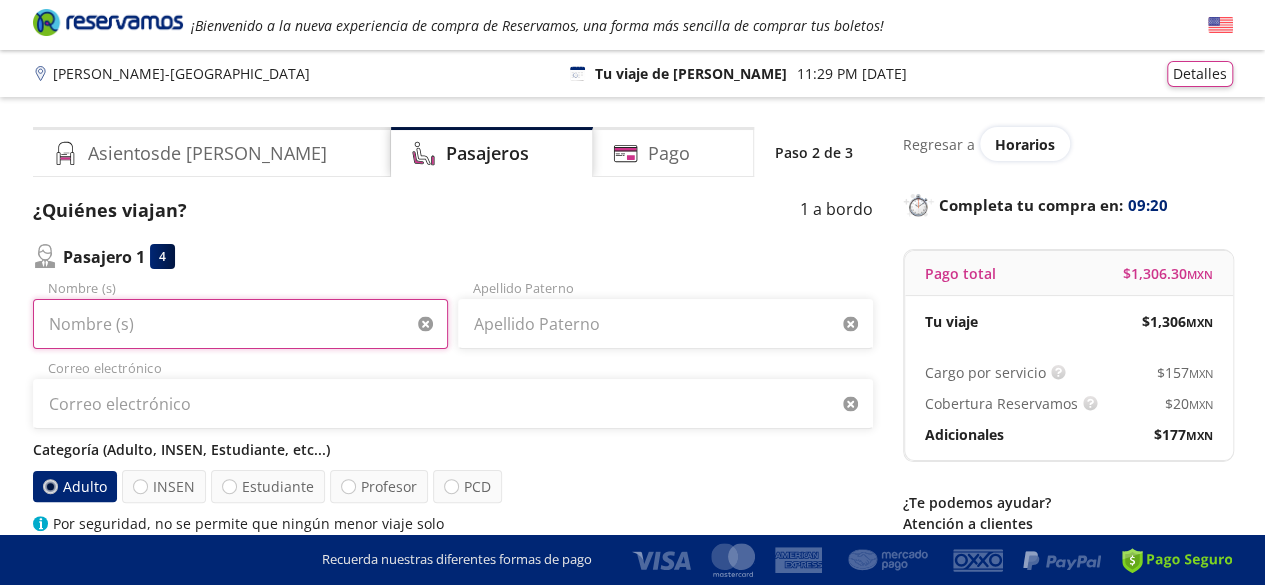 click on "Nombre (s)" at bounding box center (240, 324) 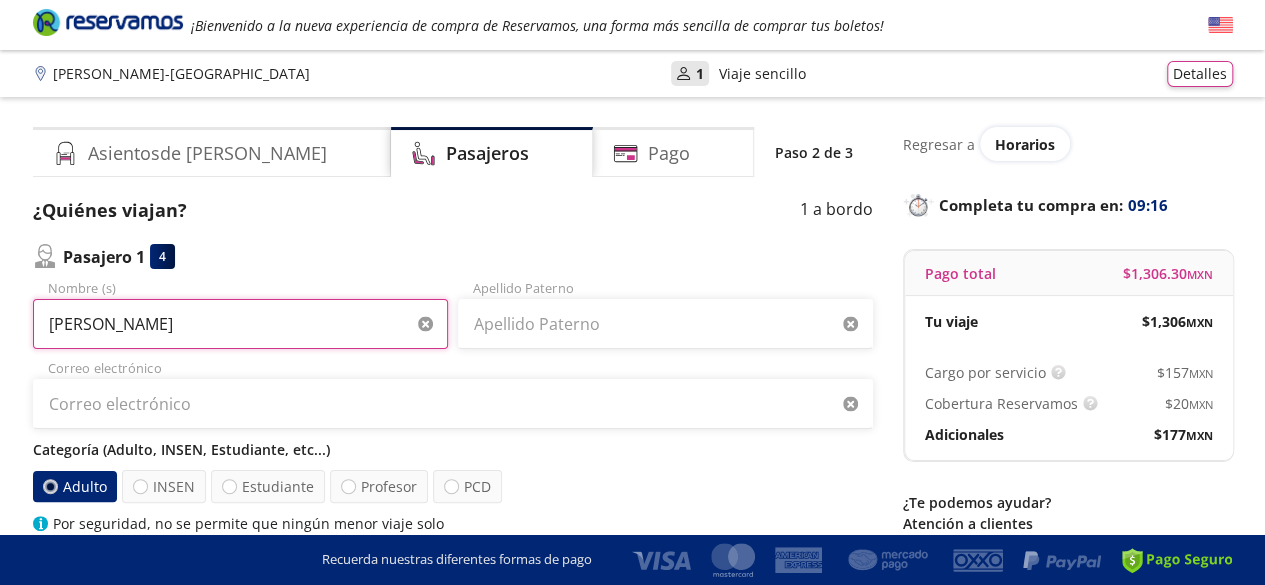 click on "[PERSON_NAME]" at bounding box center (240, 324) 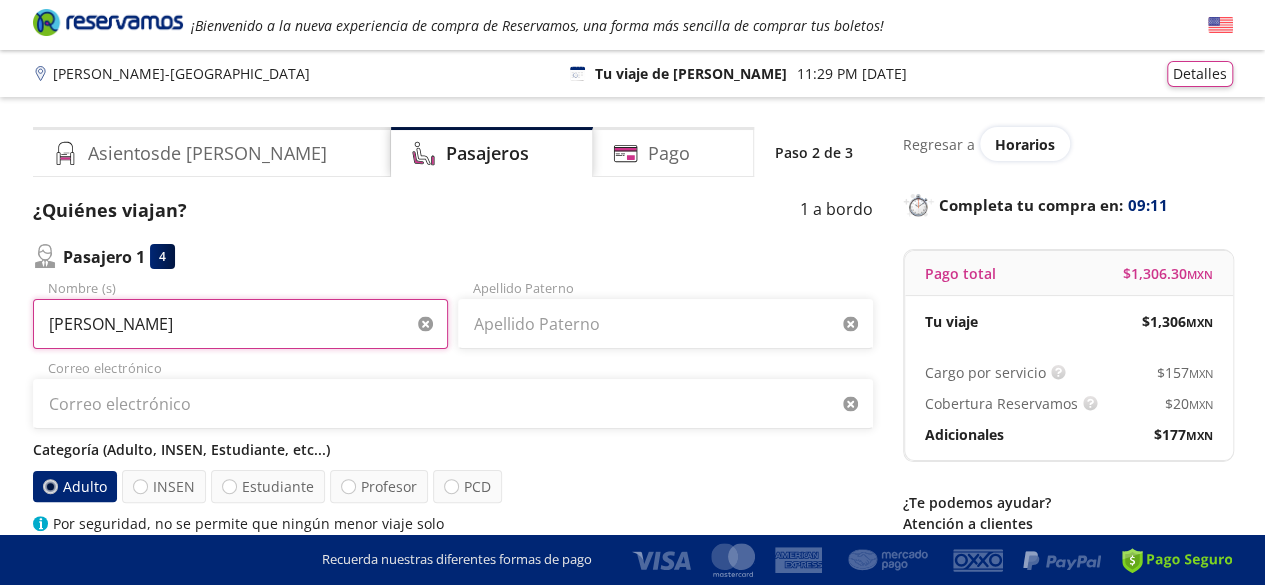 type on "[PERSON_NAME]" 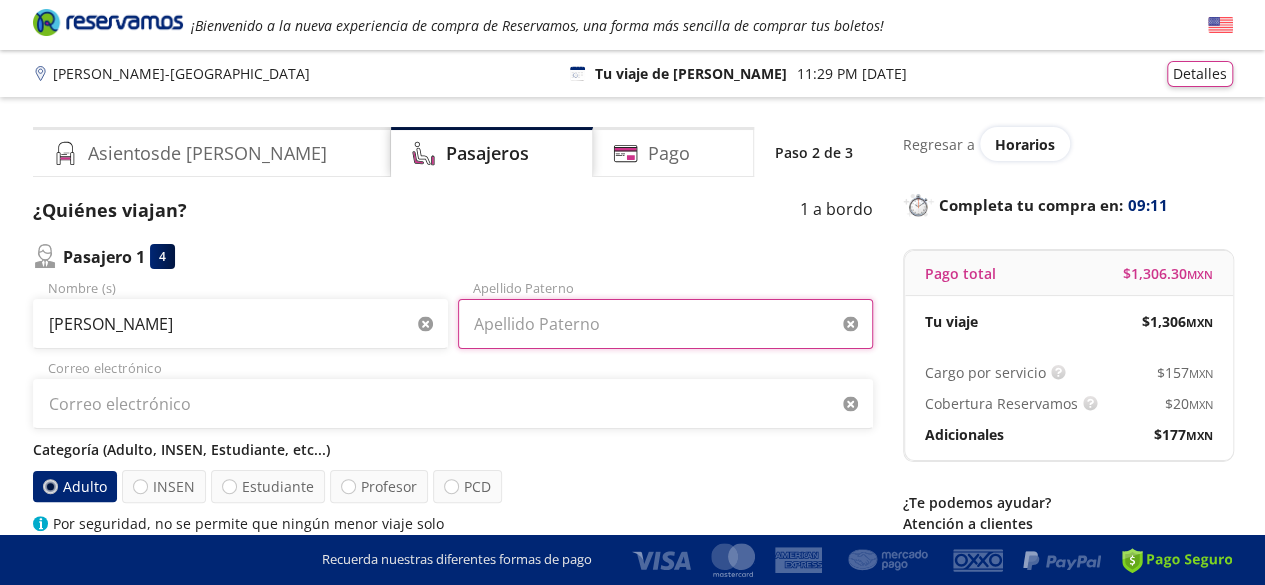 click on "Apellido Paterno" at bounding box center (665, 324) 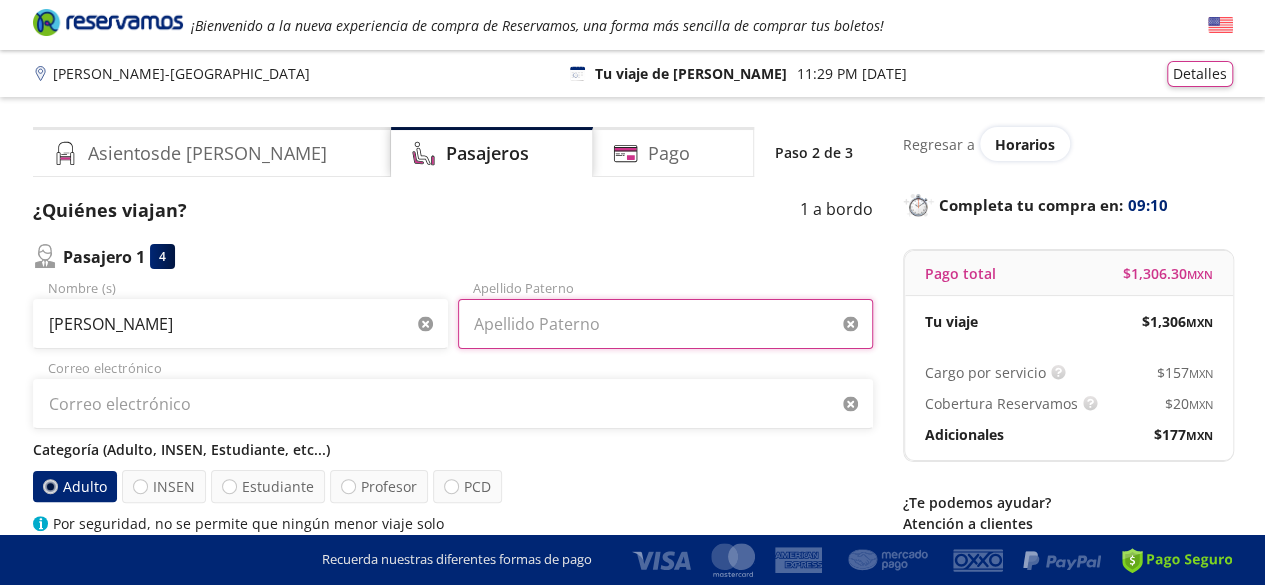 type on "[PERSON_NAME]" 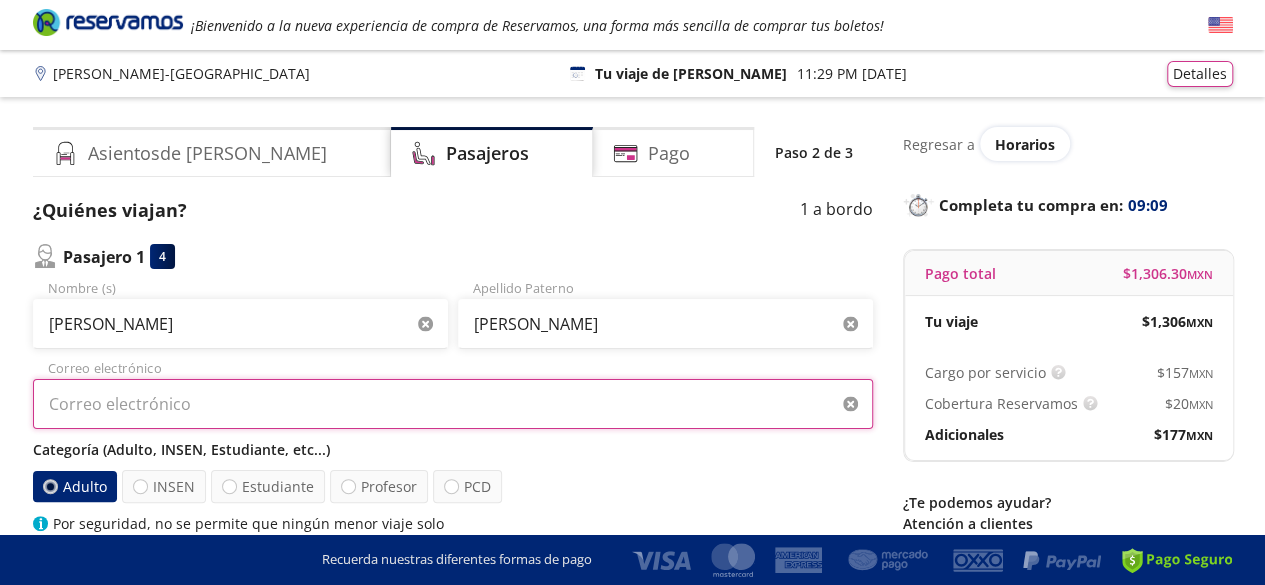 click on "Correo electrónico" at bounding box center [453, 404] 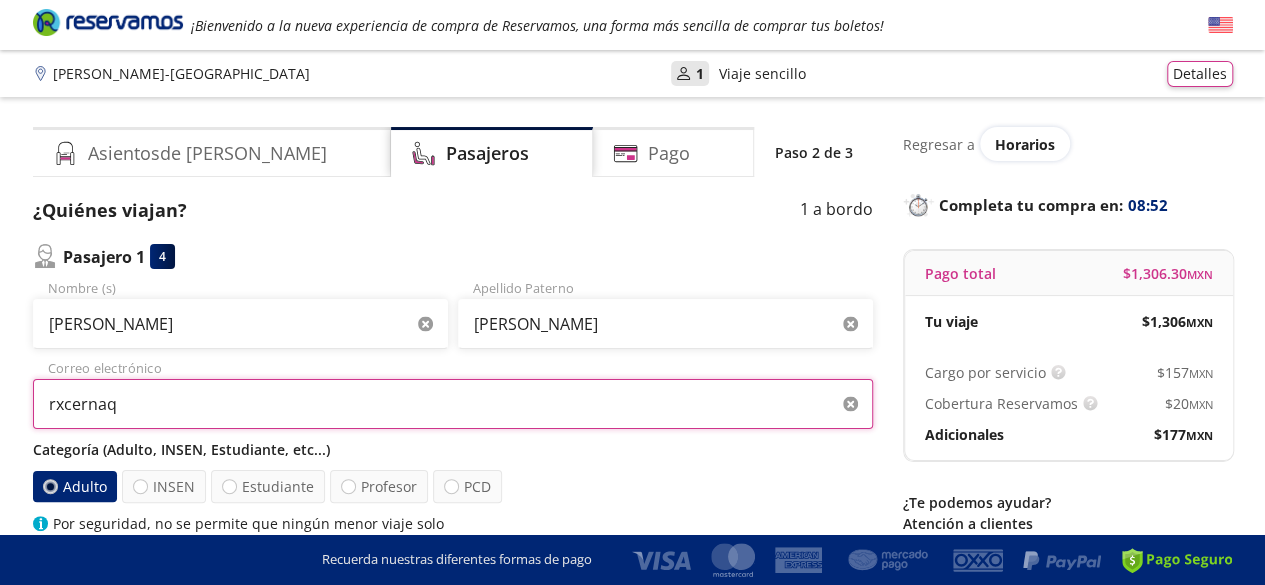 drag, startPoint x: 206, startPoint y: 409, endPoint x: 506, endPoint y: 416, distance: 300.08167 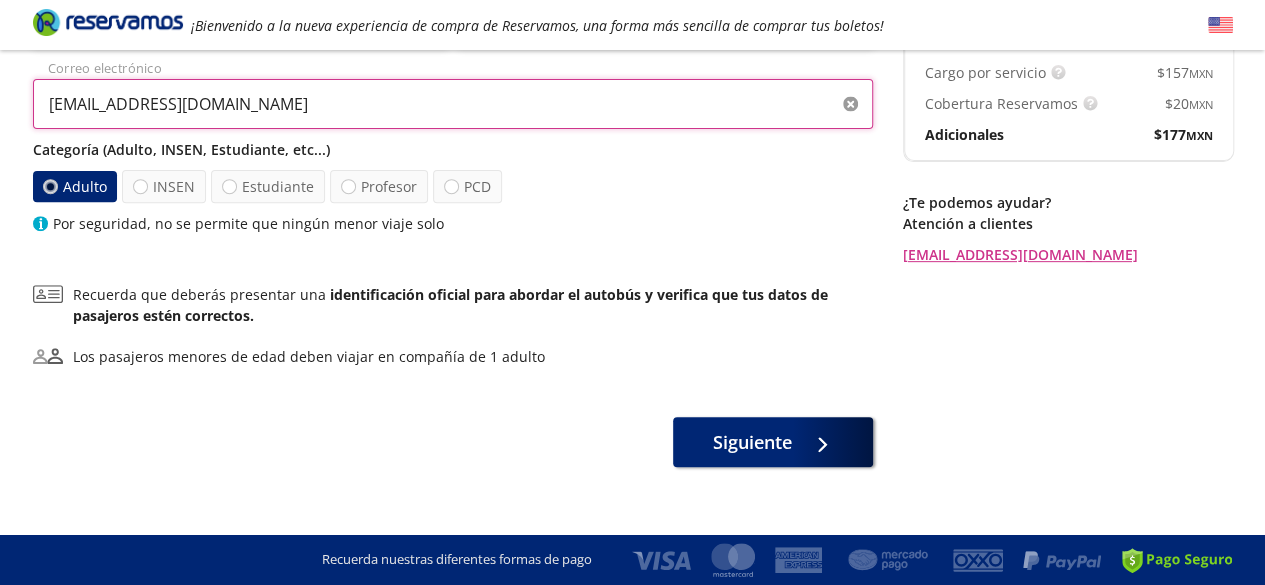 scroll, scrollTop: 321, scrollLeft: 0, axis: vertical 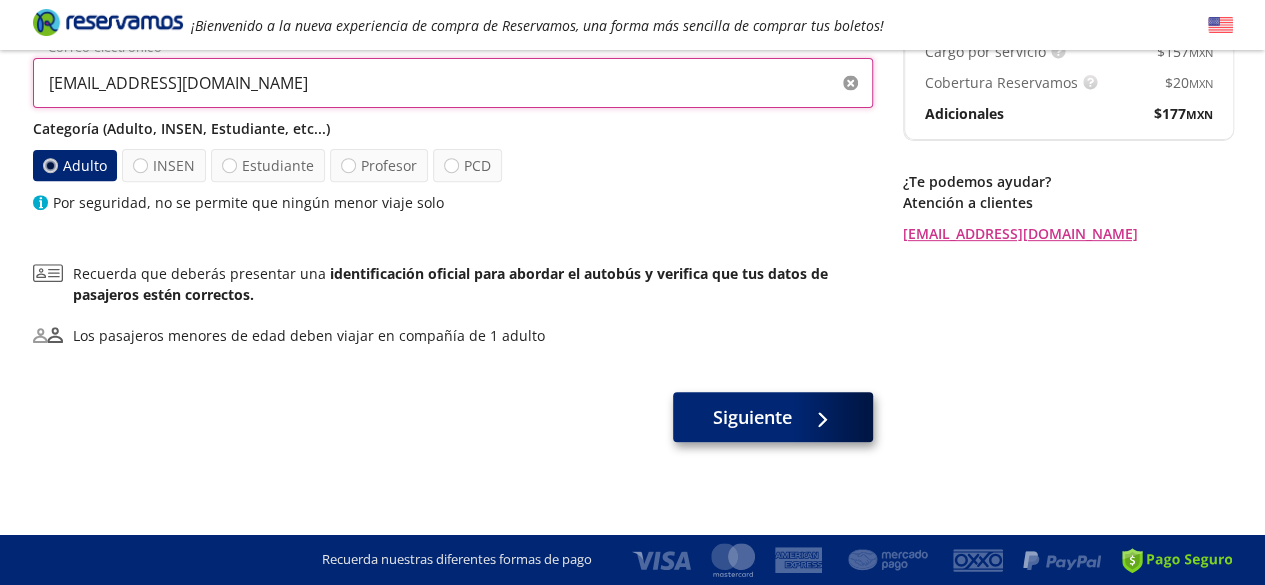 type on "[EMAIL_ADDRESS][DOMAIN_NAME]" 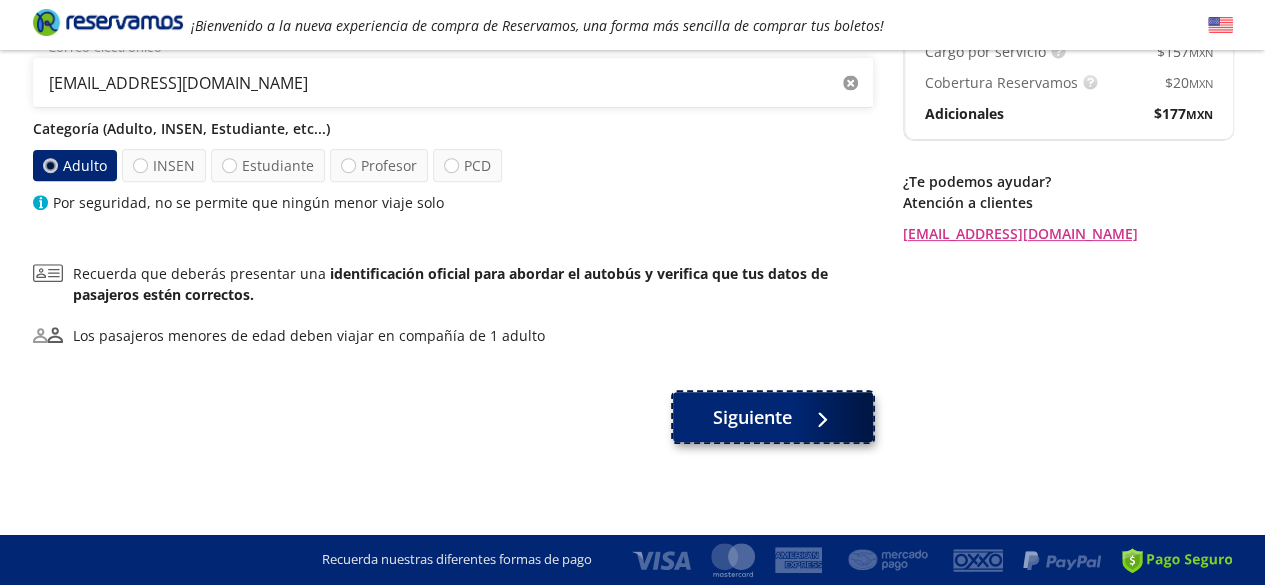 click on "Siguiente" at bounding box center [752, 417] 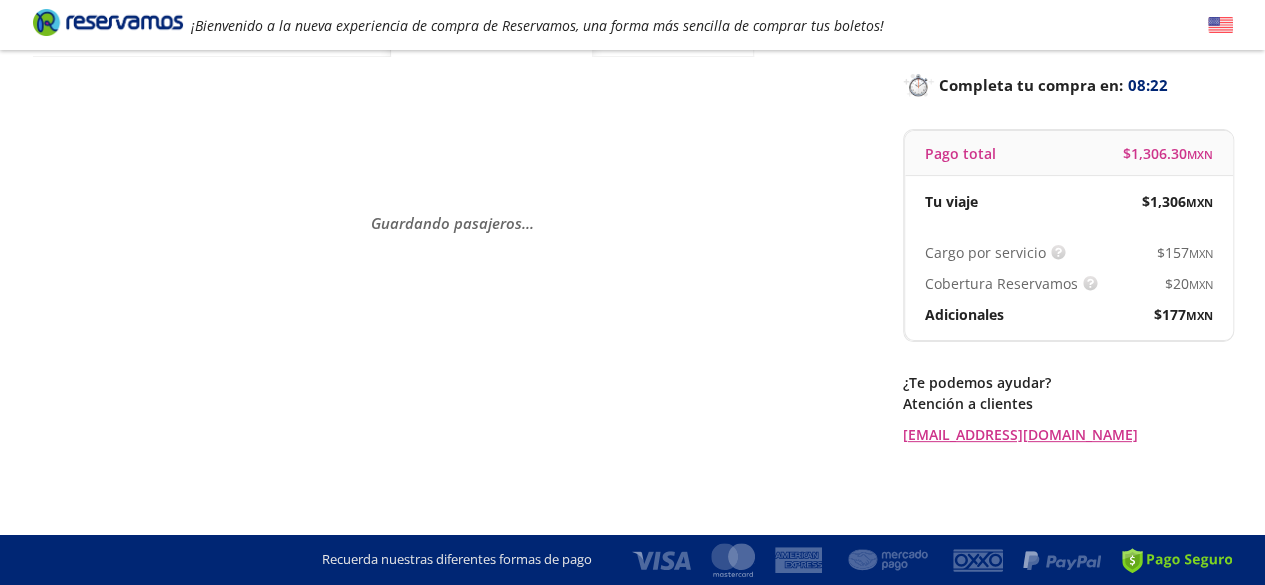 scroll, scrollTop: 0, scrollLeft: 0, axis: both 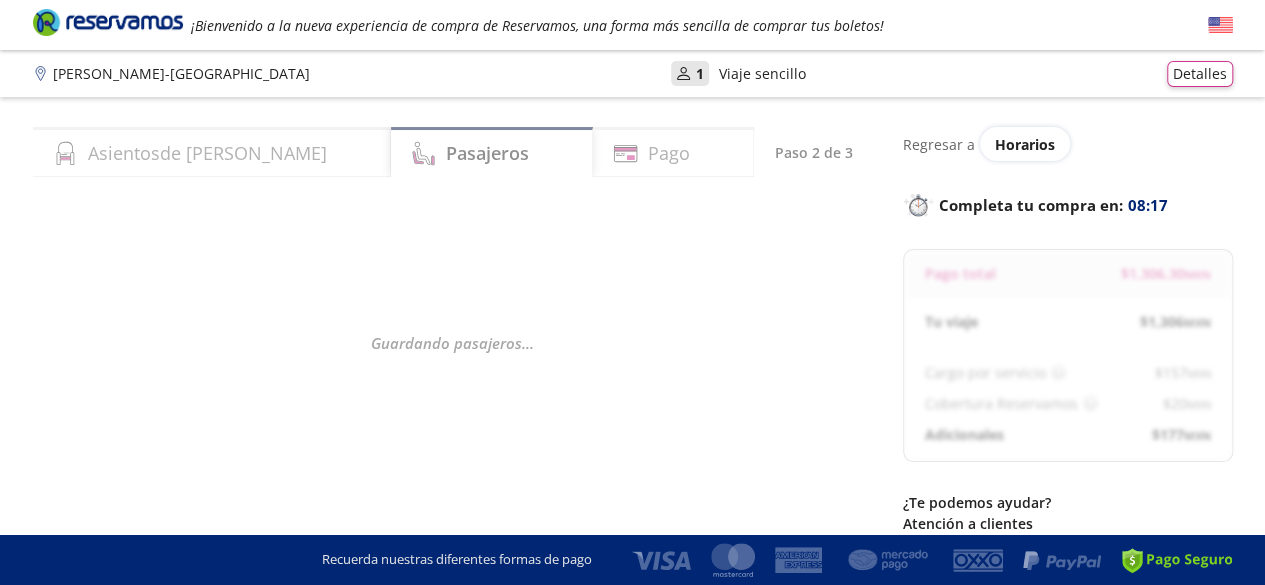 select on "MX" 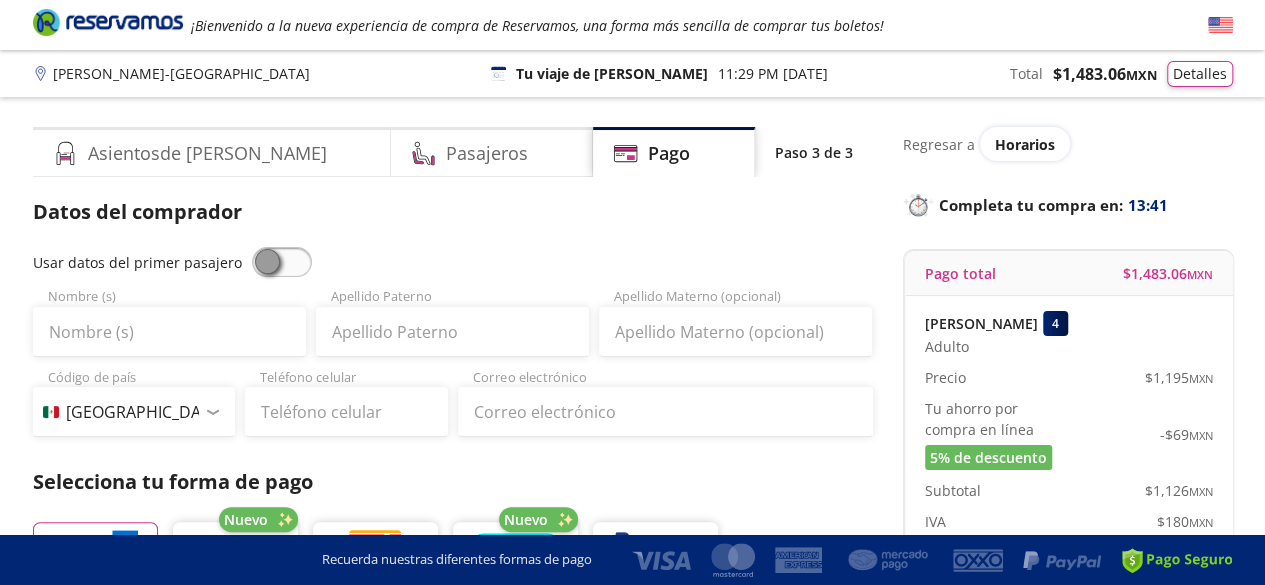 click at bounding box center (282, 262) 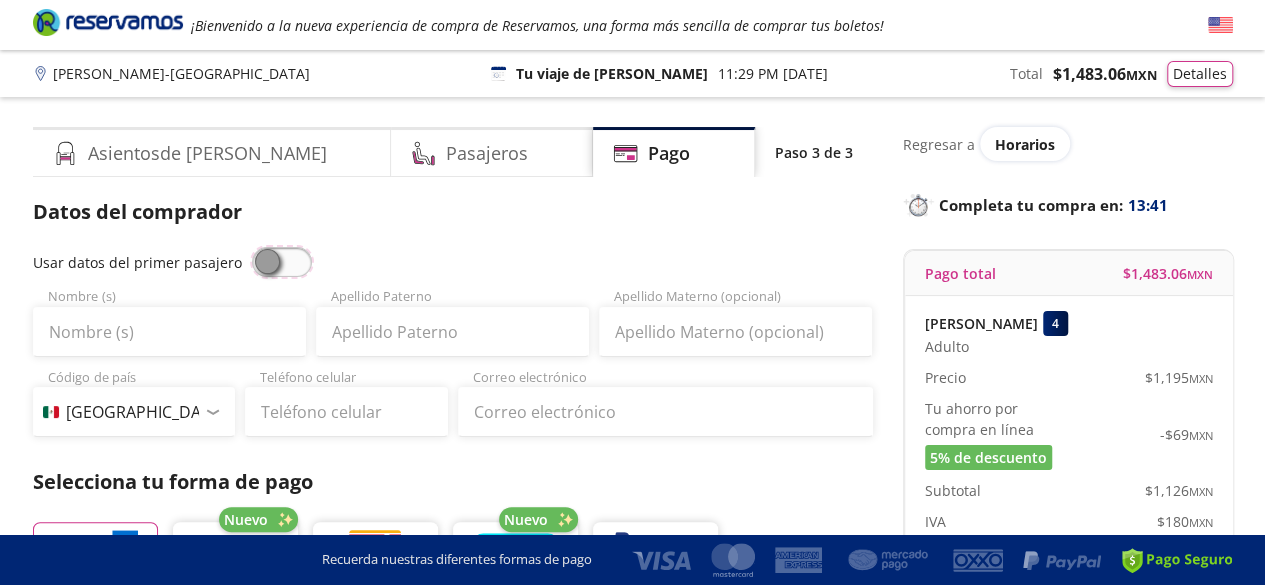 click at bounding box center [252, 247] 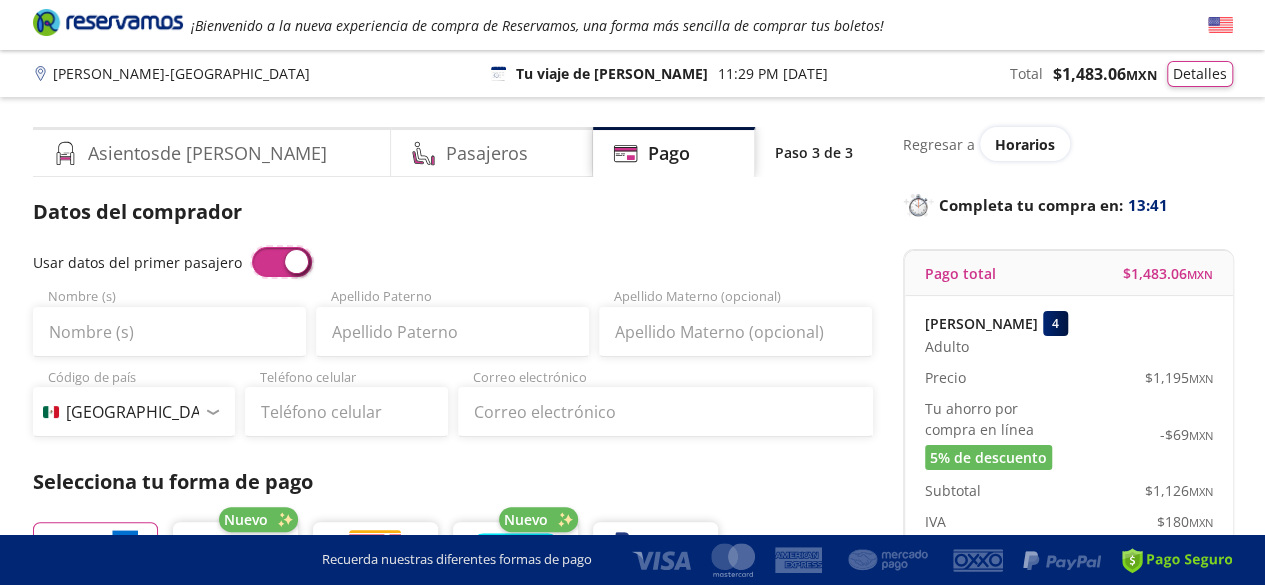 type on "[PERSON_NAME]" 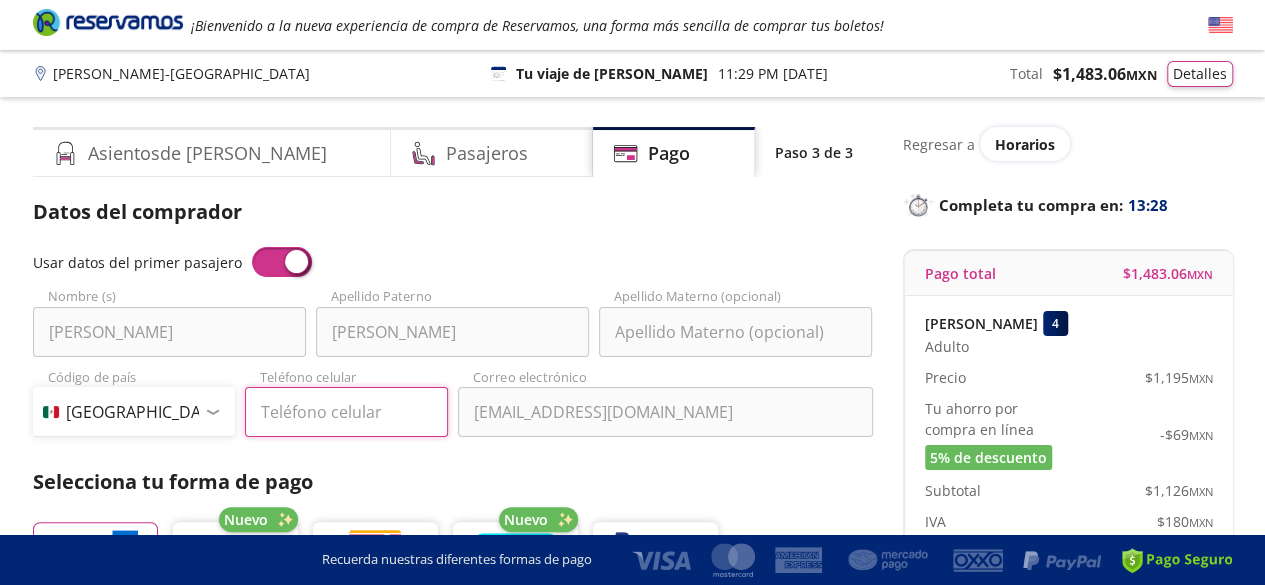 click on "Teléfono celular" at bounding box center (346, 412) 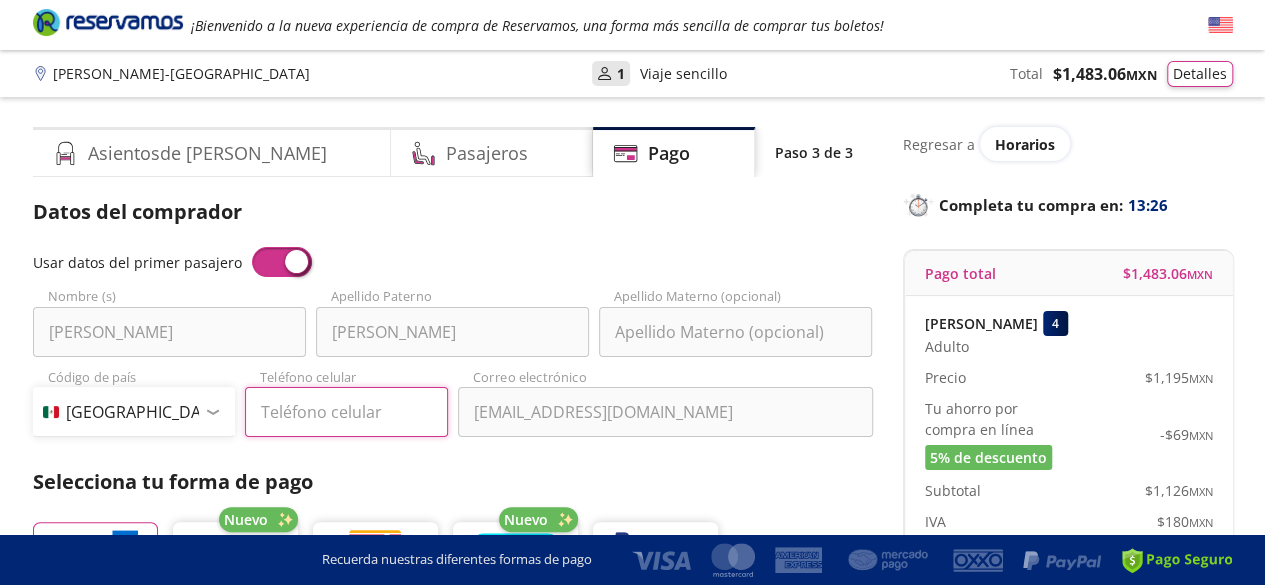 type on "351 107 5886" 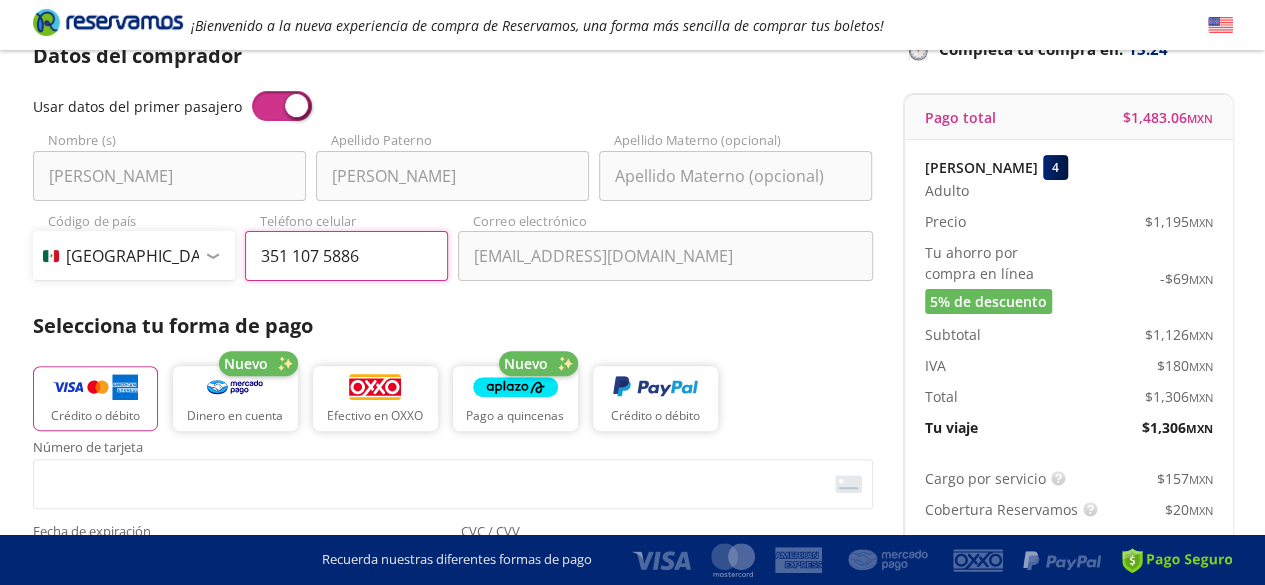 scroll, scrollTop: 200, scrollLeft: 0, axis: vertical 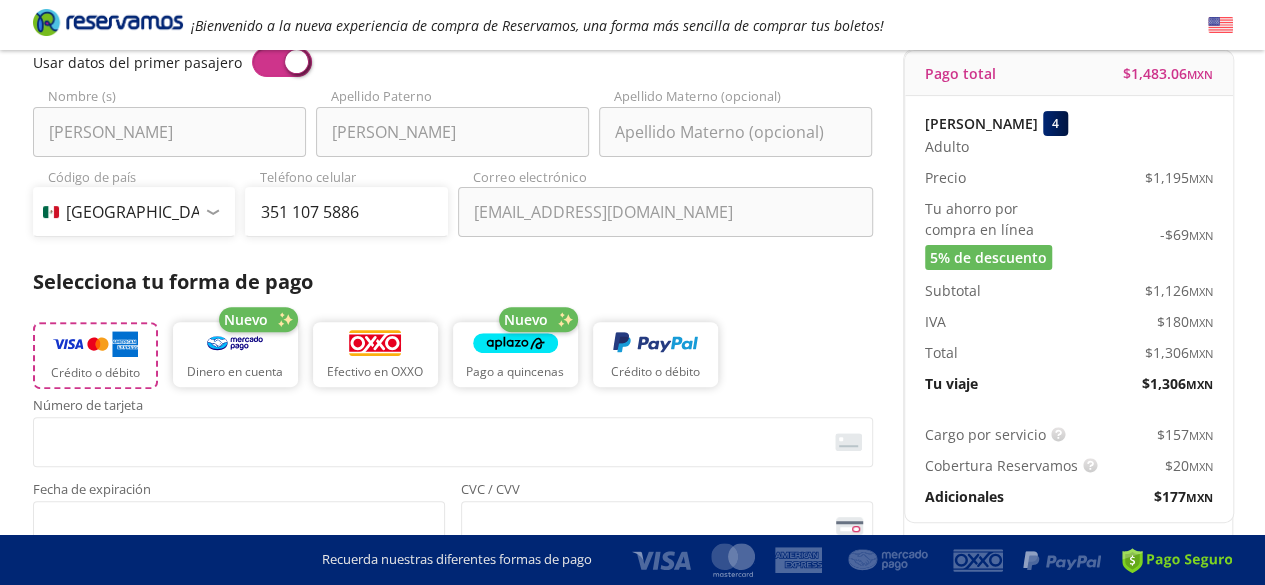 click on "Crédito o débito" at bounding box center (95, 373) 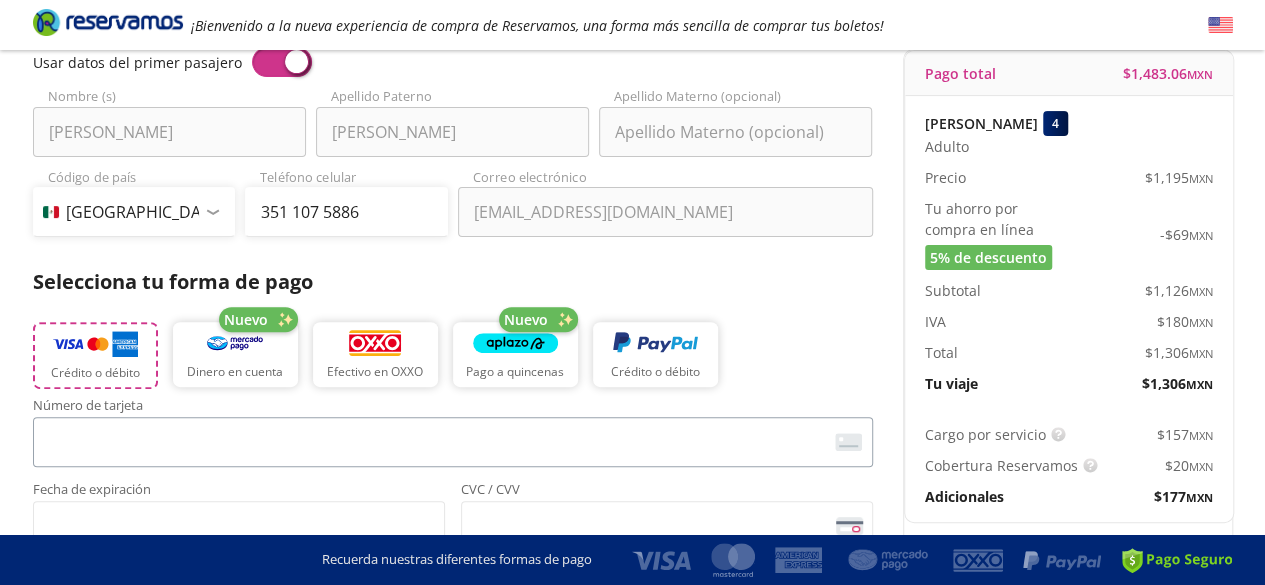 scroll, scrollTop: 300, scrollLeft: 0, axis: vertical 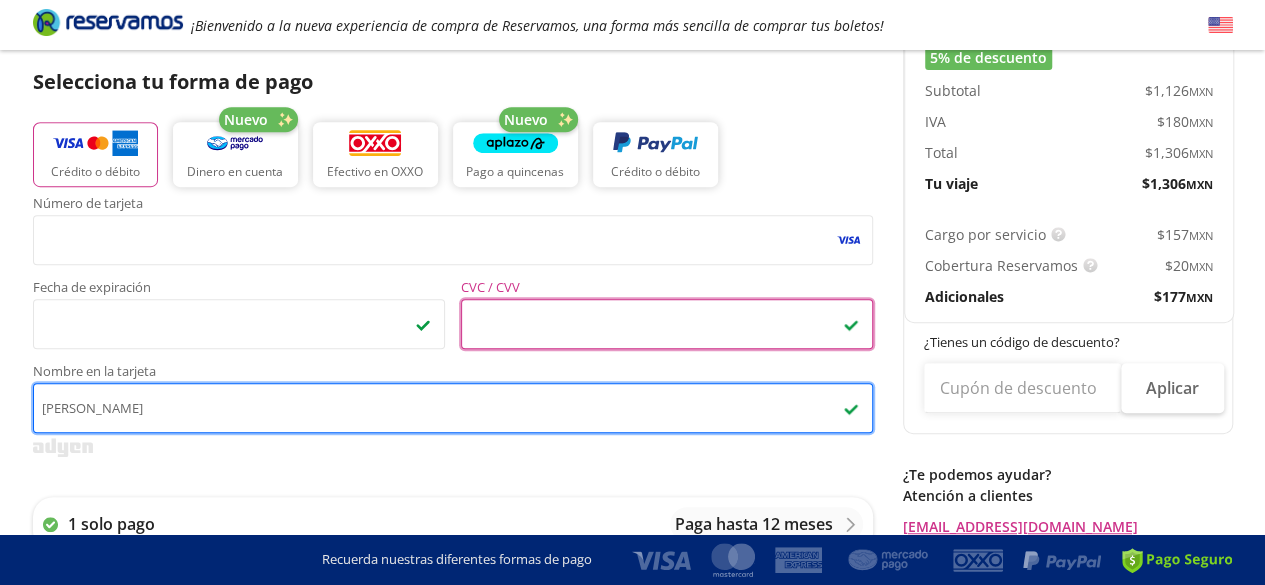 click on "[PERSON_NAME]" at bounding box center (453, 408) 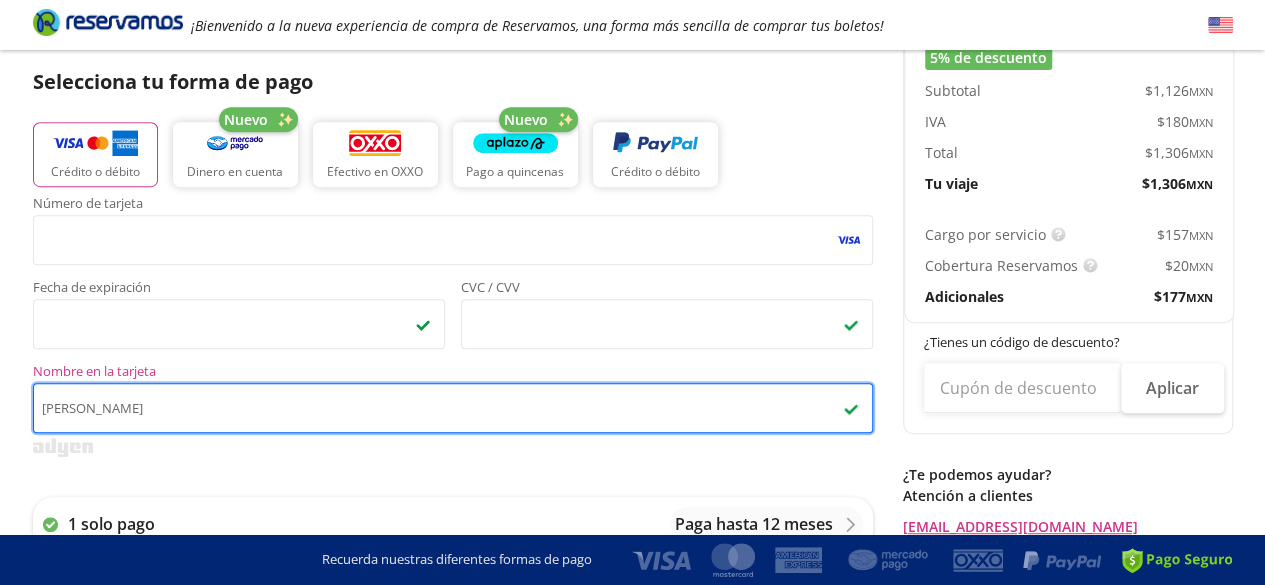 type on "[PERSON_NAME]" 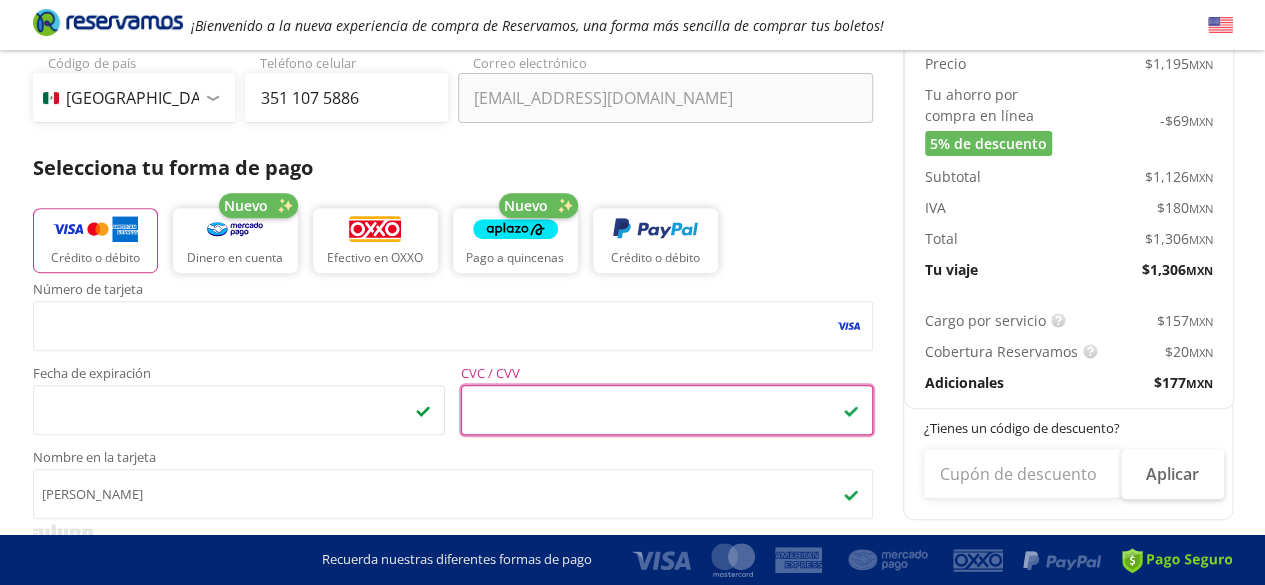 scroll, scrollTop: 0, scrollLeft: 0, axis: both 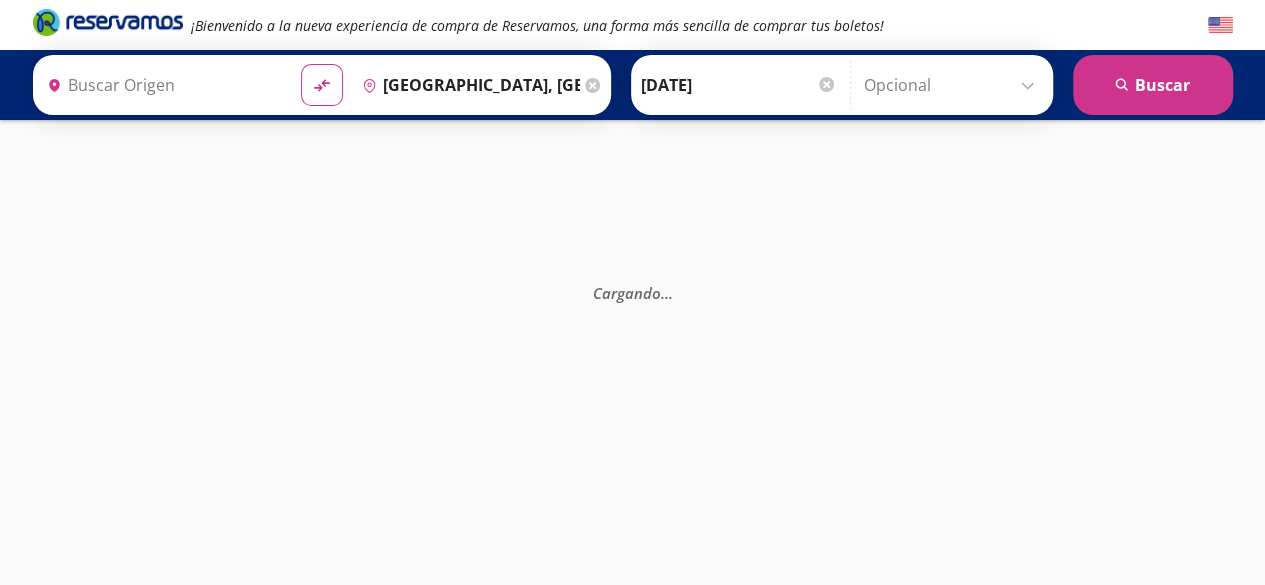 type on "[GEOGRAPHIC_DATA][PERSON_NAME], [GEOGRAPHIC_DATA]" 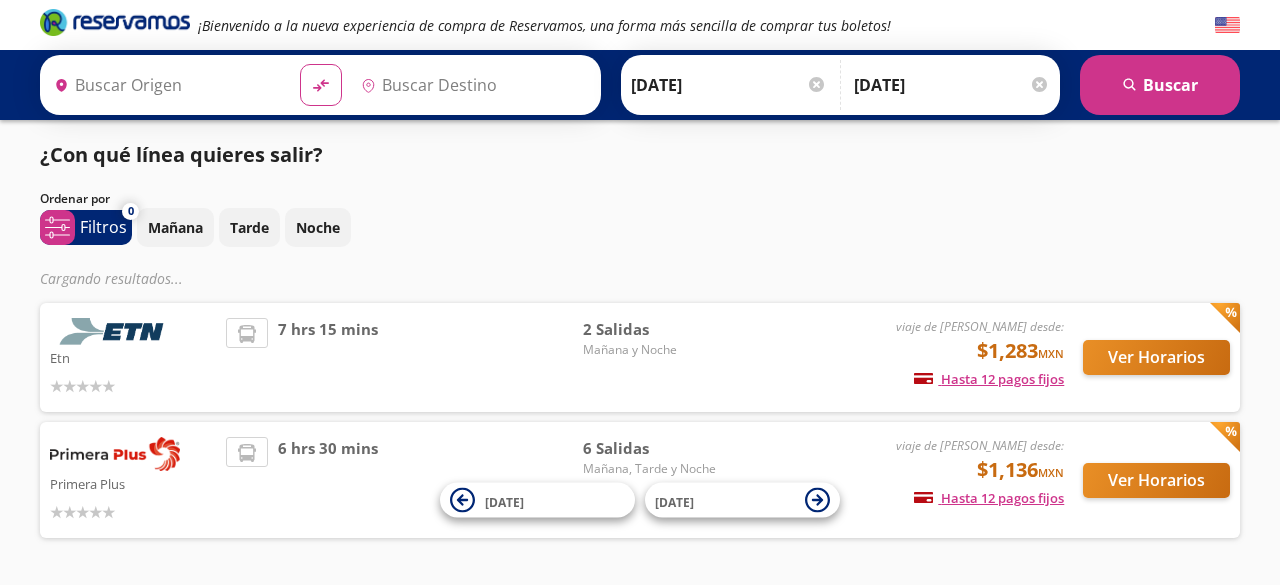 type on "[GEOGRAPHIC_DATA], [GEOGRAPHIC_DATA]" 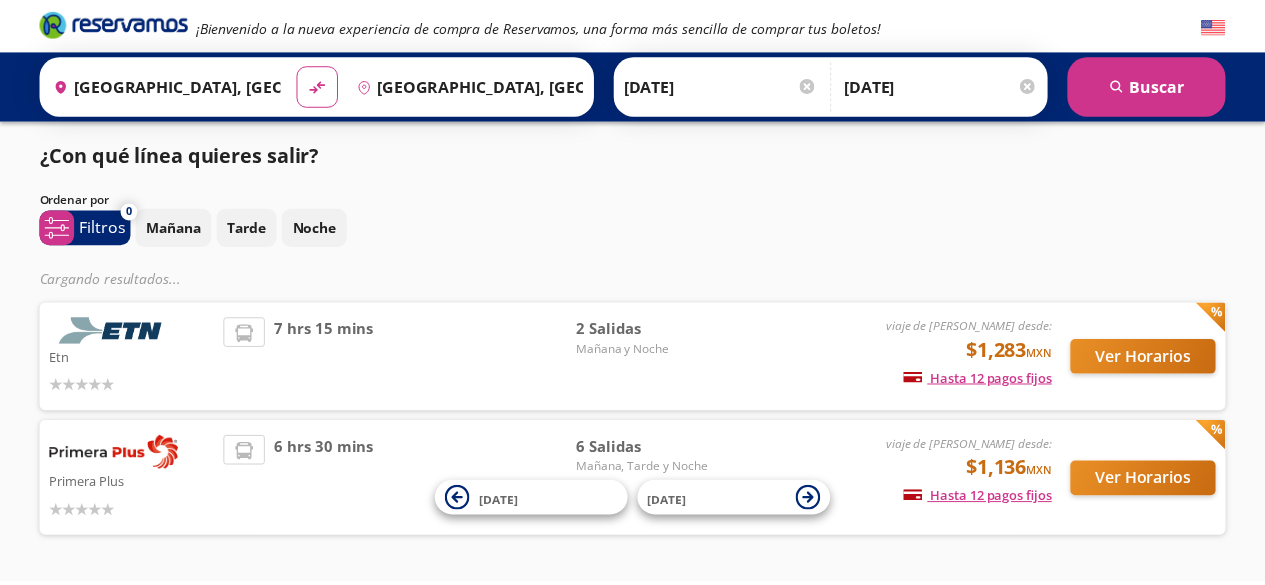 scroll, scrollTop: 0, scrollLeft: 0, axis: both 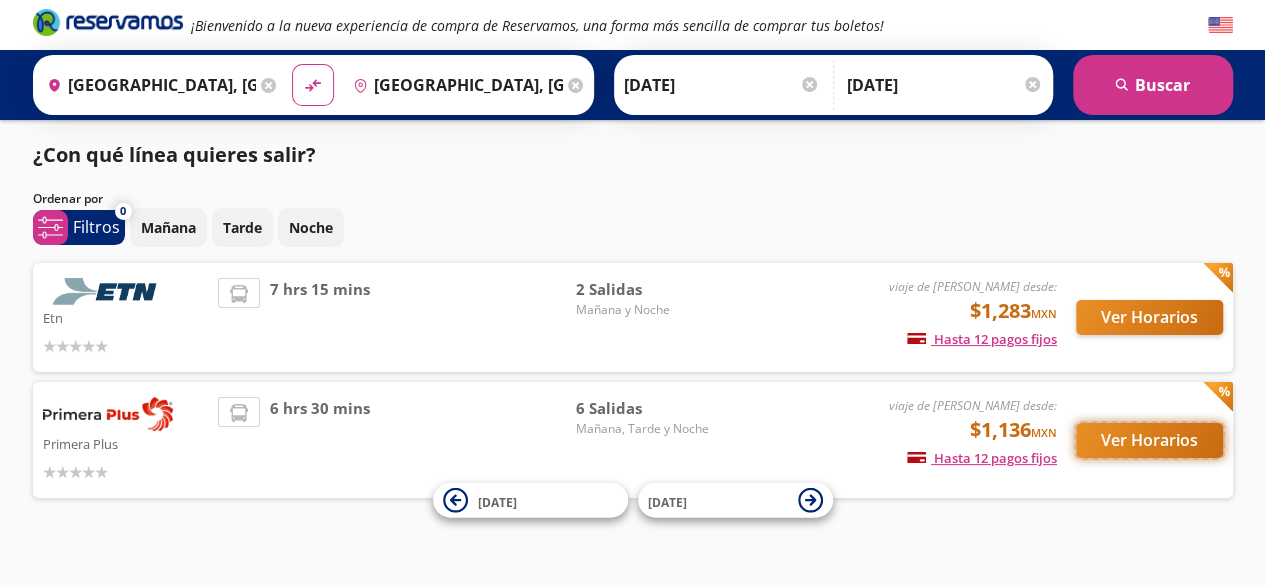 click on "Ver Horarios" at bounding box center (1149, 440) 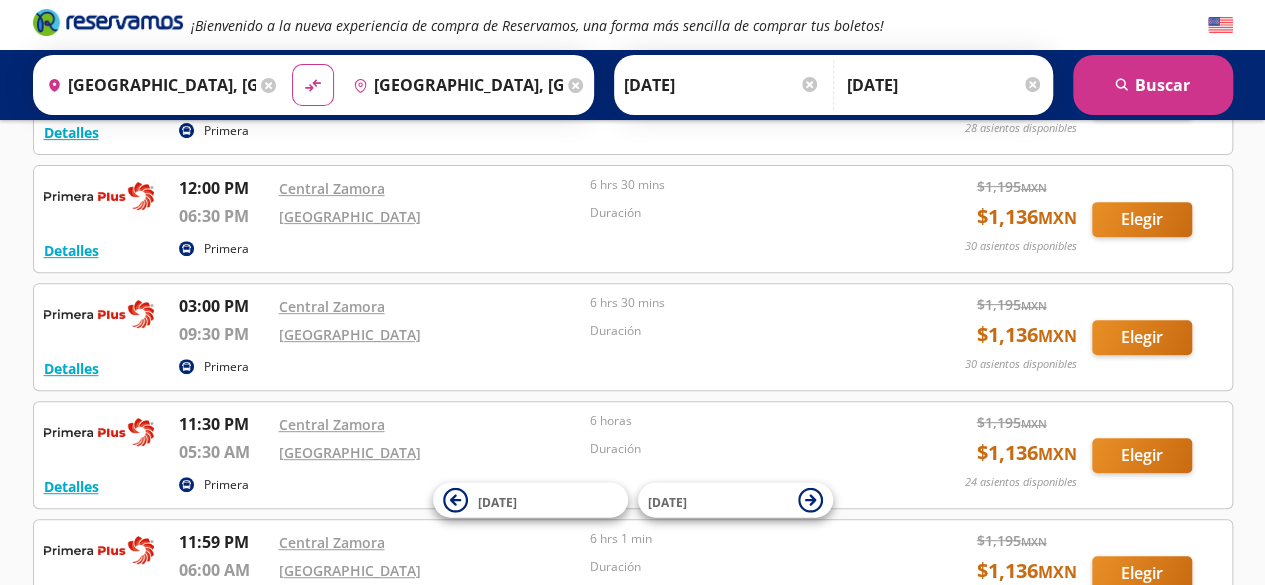 scroll, scrollTop: 400, scrollLeft: 0, axis: vertical 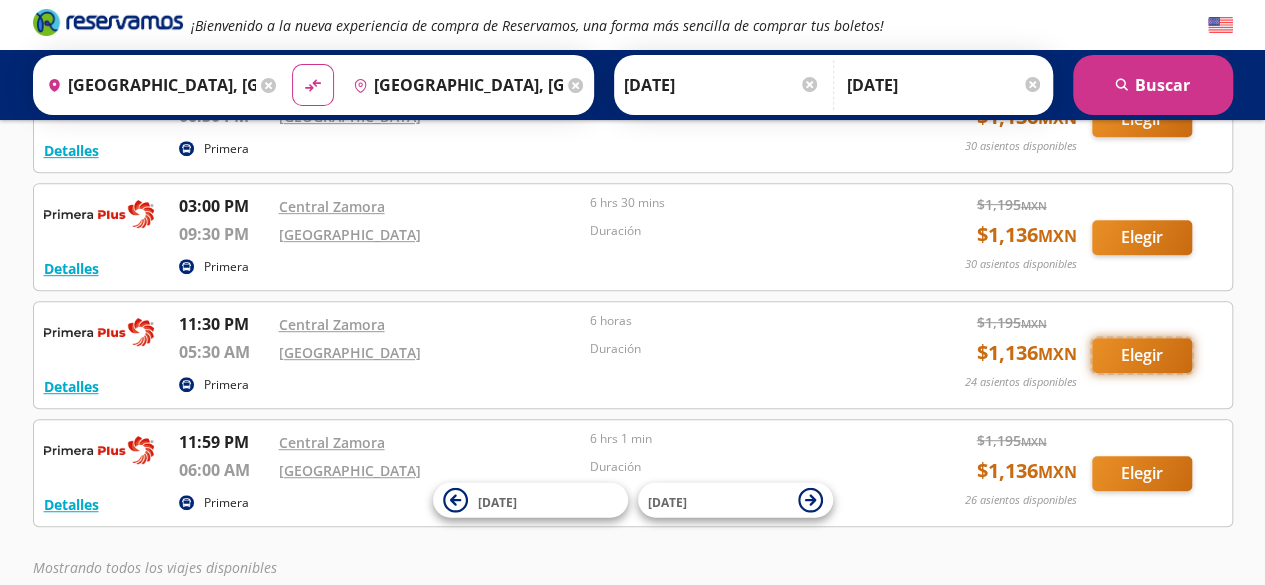 click on "Elegir" at bounding box center [1142, 355] 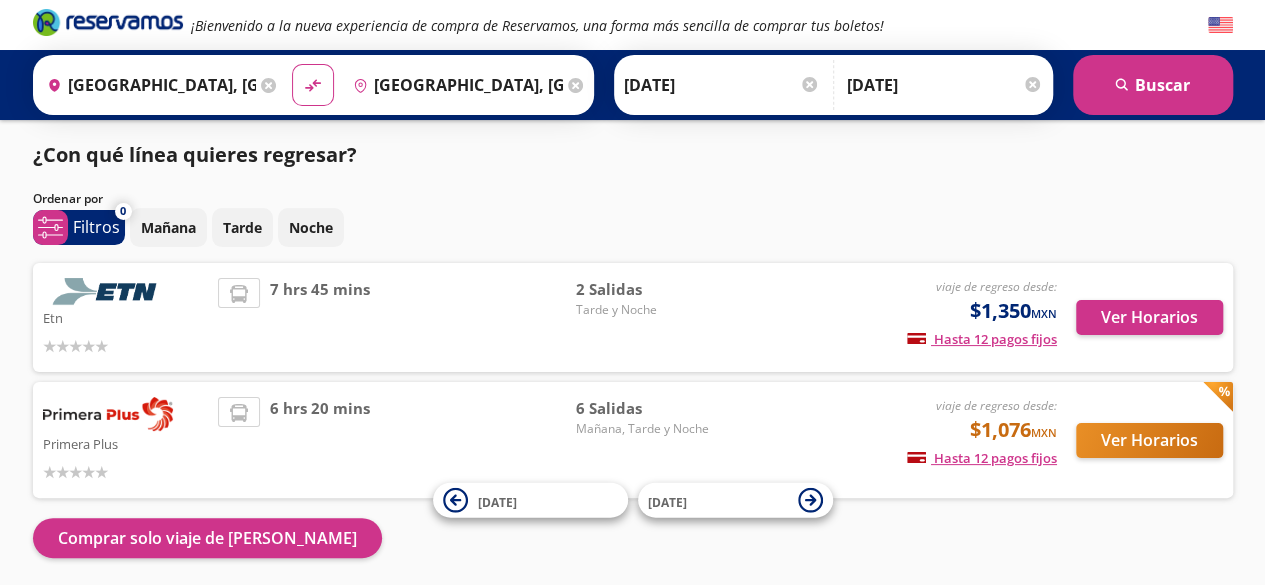 scroll, scrollTop: 72, scrollLeft: 0, axis: vertical 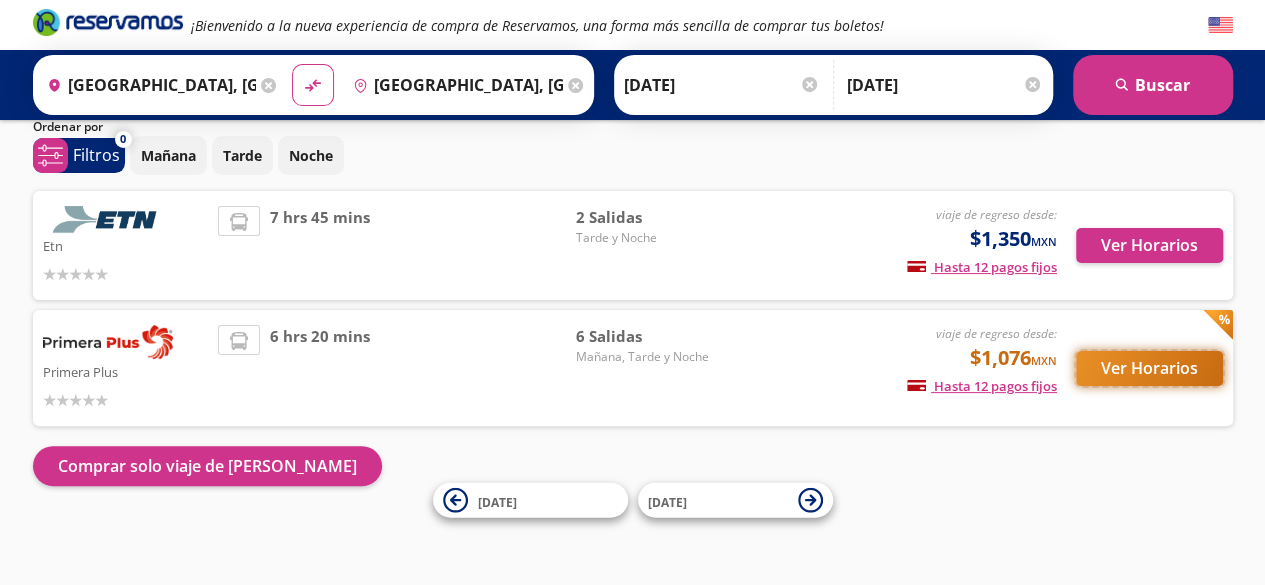 click on "Ver Horarios" at bounding box center (1149, 368) 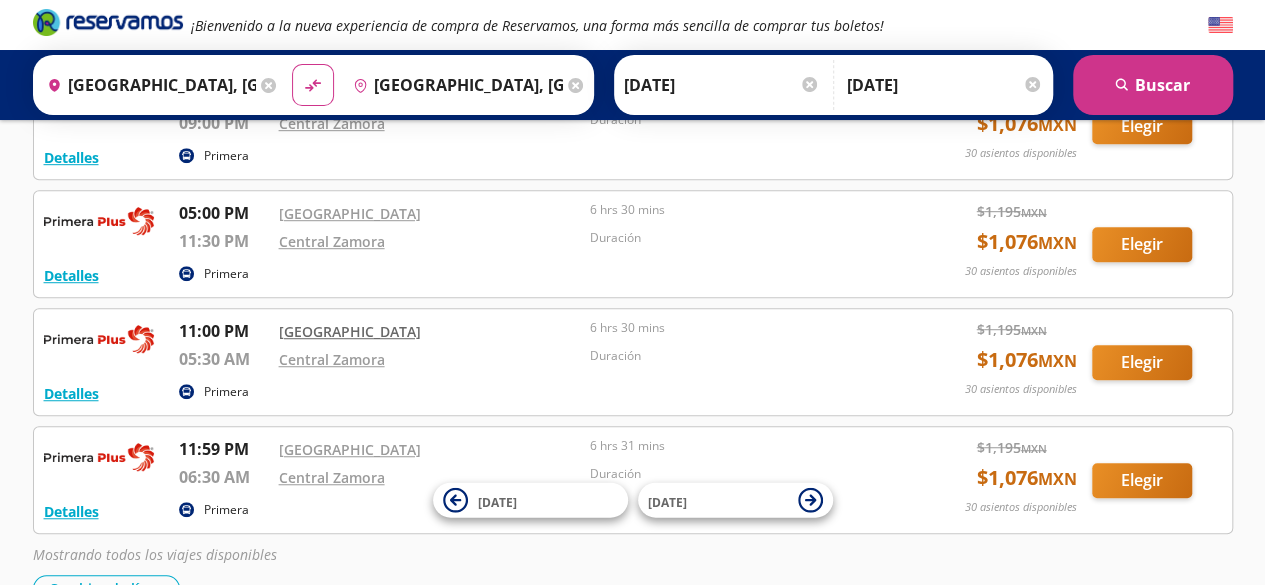 scroll, scrollTop: 527, scrollLeft: 0, axis: vertical 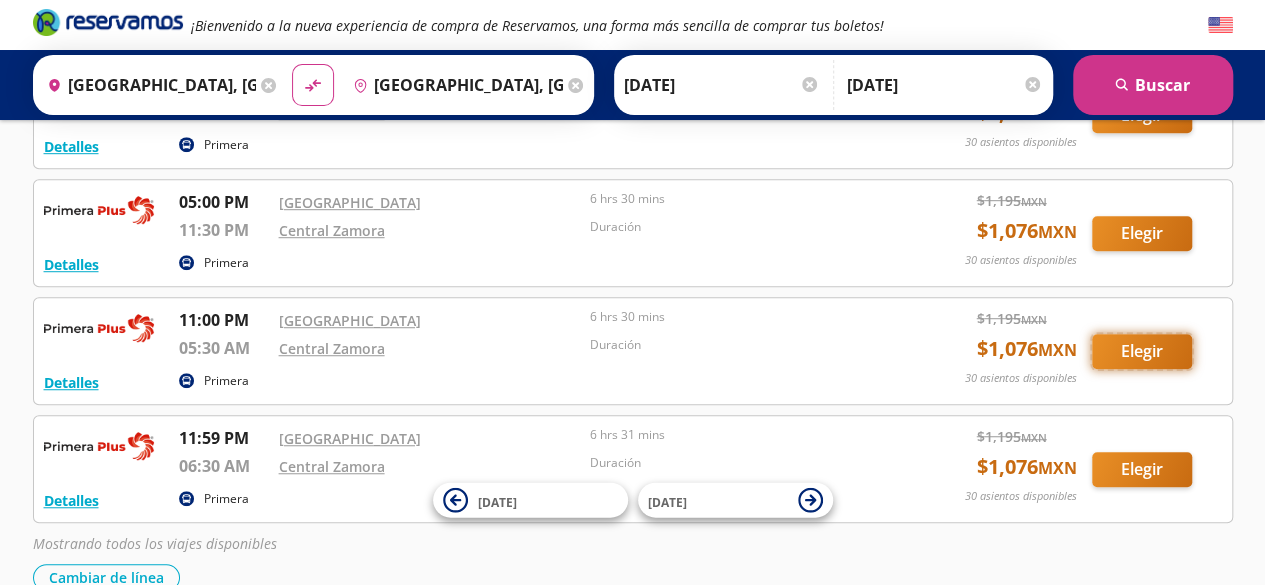 click on "Elegir" at bounding box center [1142, 351] 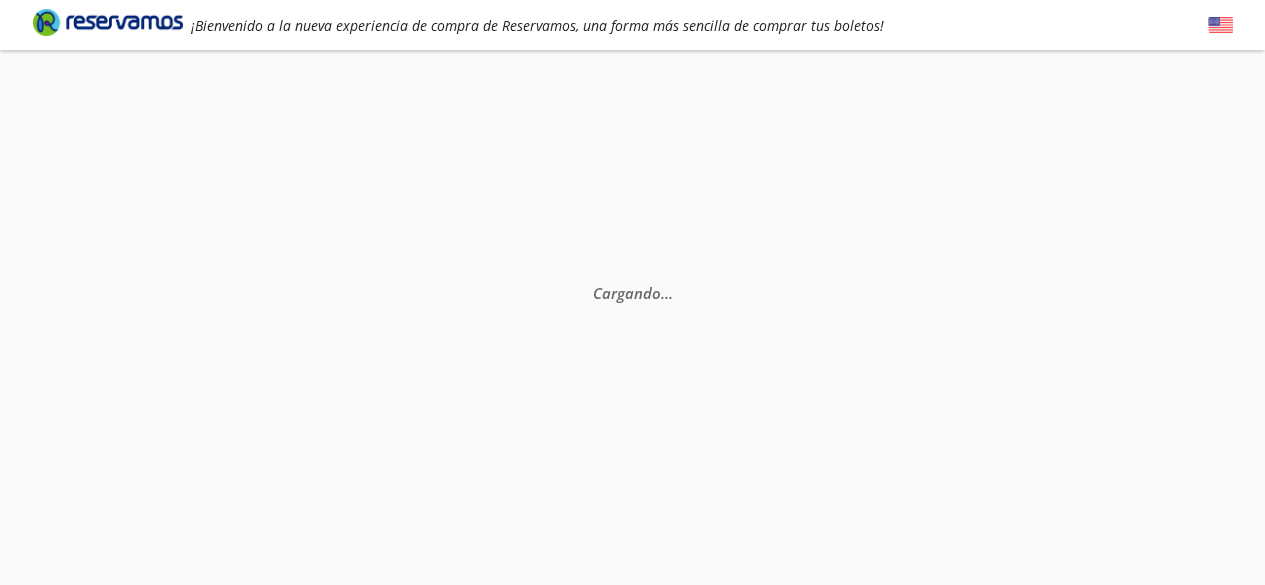 scroll, scrollTop: 0, scrollLeft: 0, axis: both 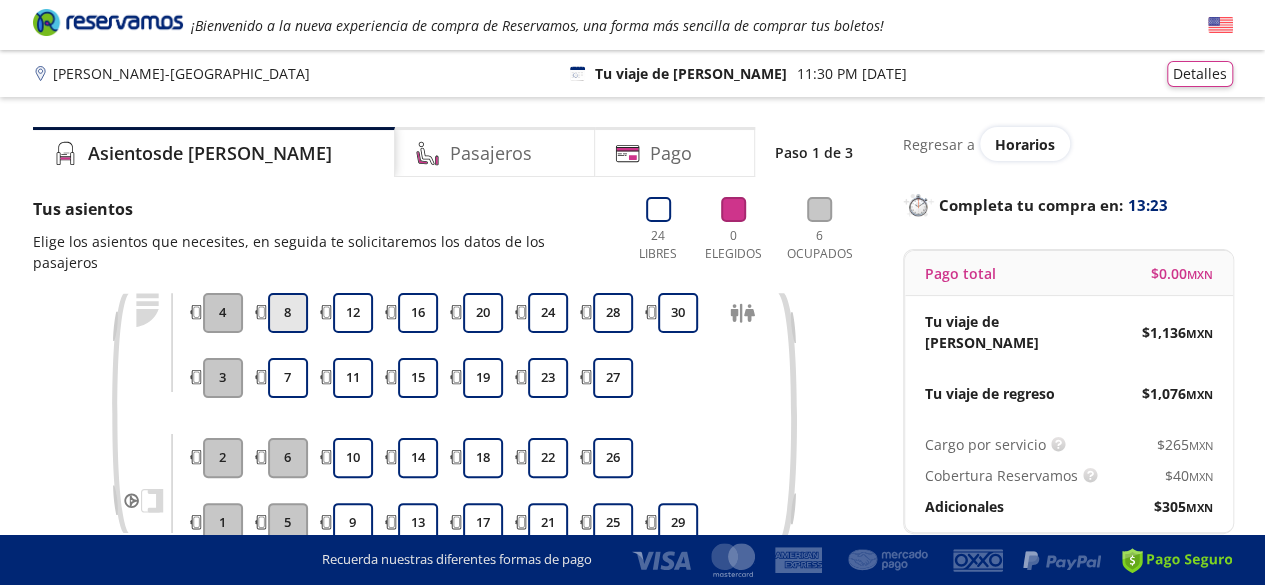click on "8" at bounding box center [288, 313] 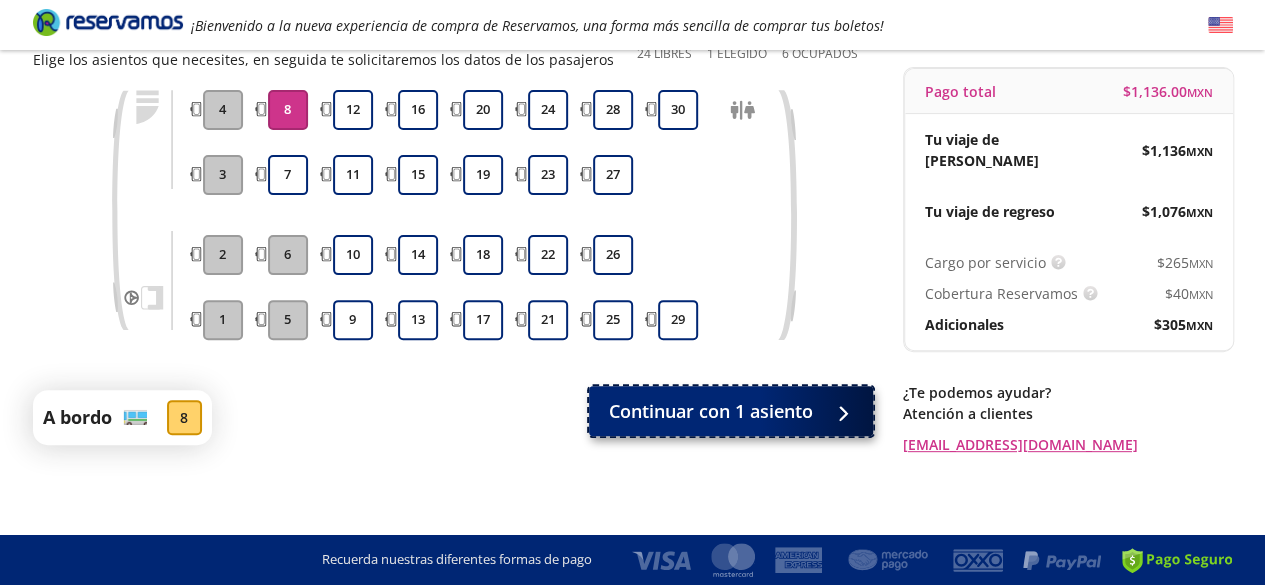 click on "Continuar con 1 asiento" at bounding box center [711, 411] 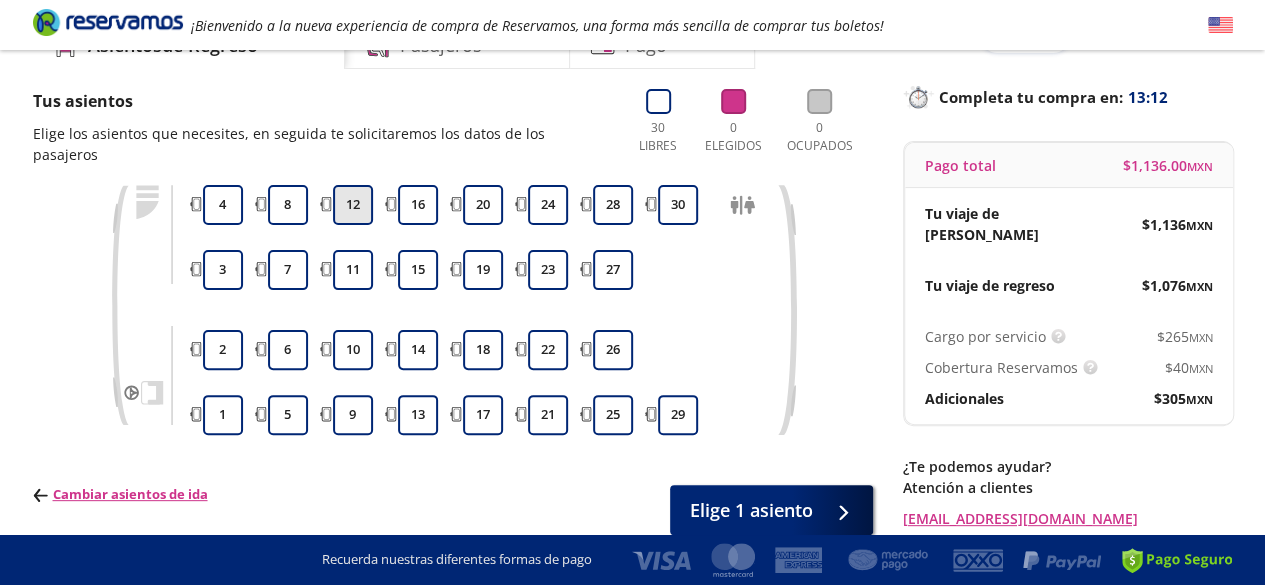 scroll, scrollTop: 76, scrollLeft: 0, axis: vertical 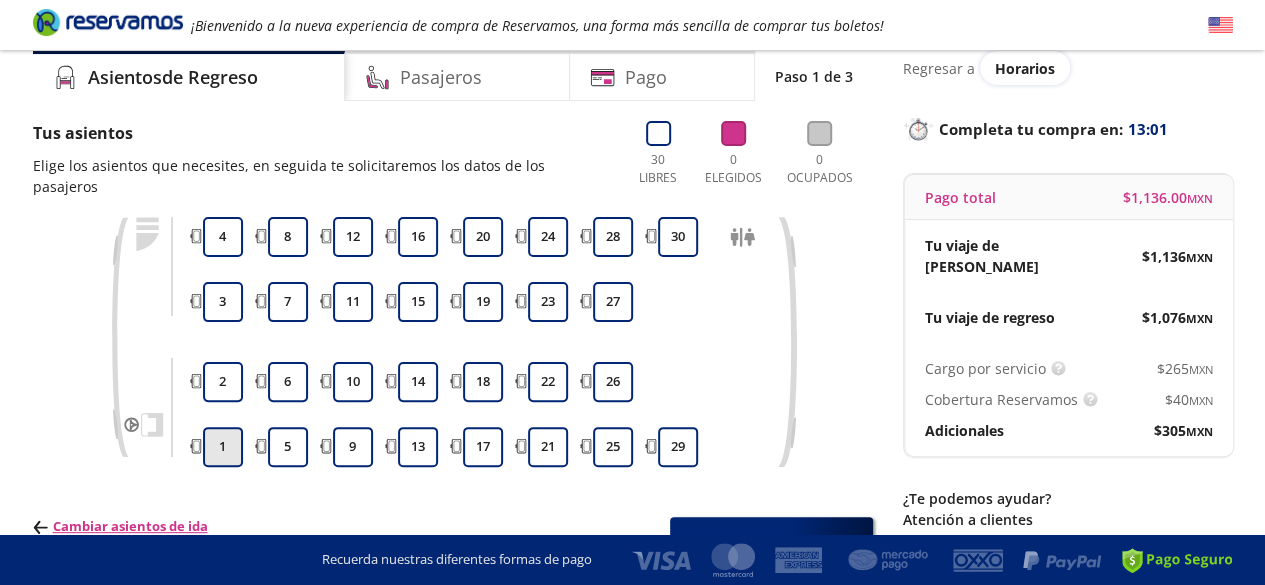 click on "1" at bounding box center [223, 447] 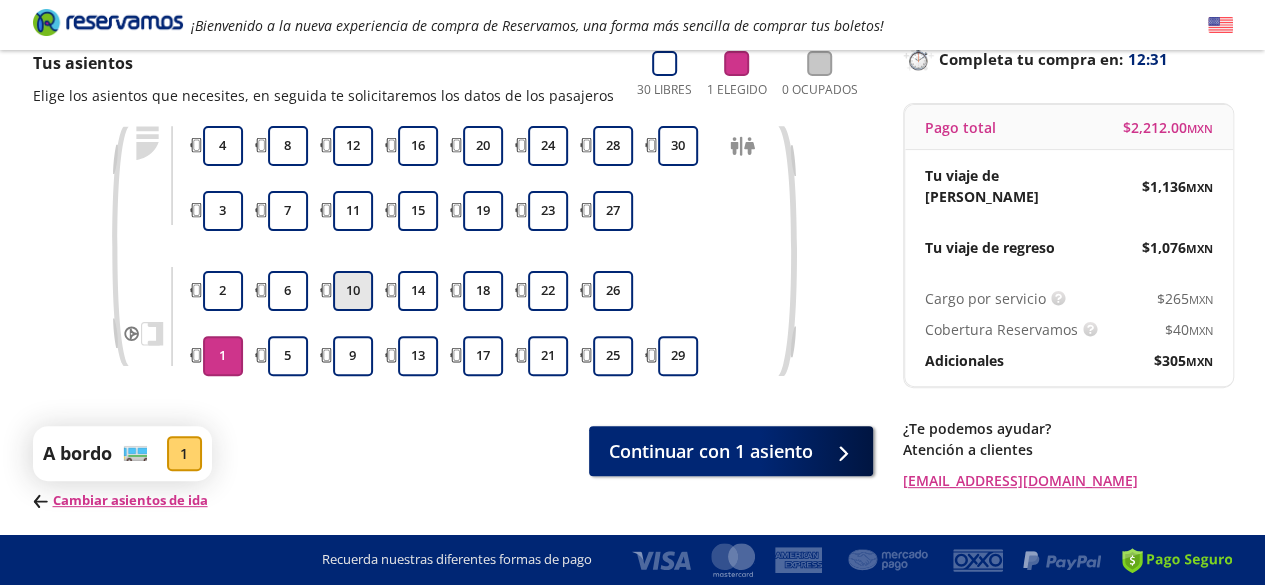 scroll, scrollTop: 176, scrollLeft: 0, axis: vertical 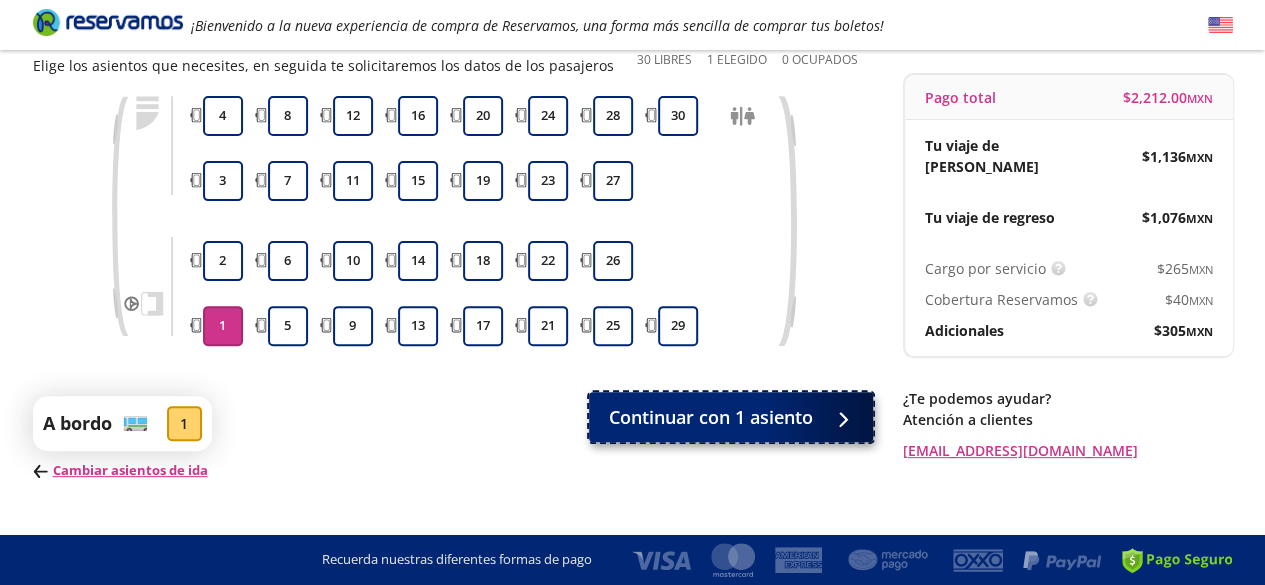 click on "Continuar con 1 asiento" at bounding box center (711, 417) 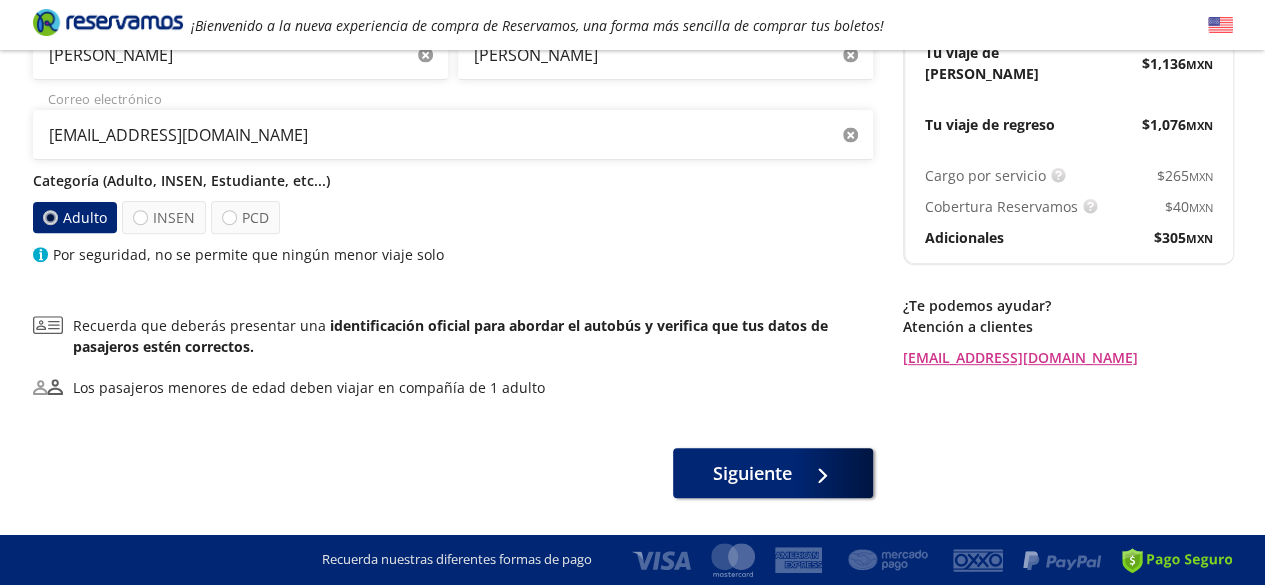 scroll, scrollTop: 300, scrollLeft: 0, axis: vertical 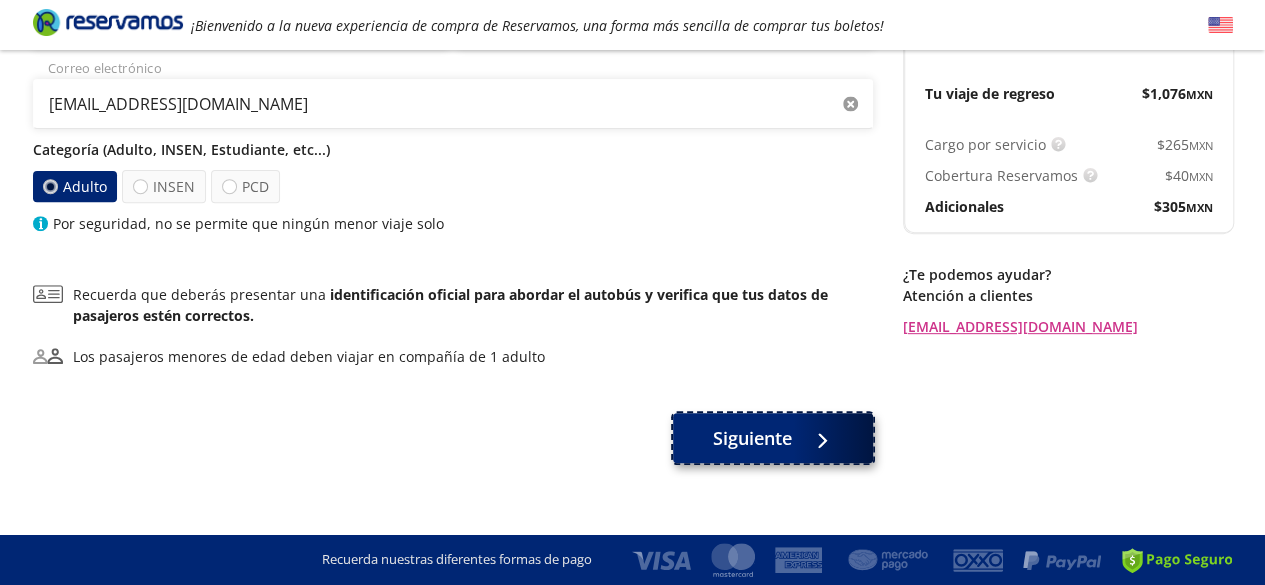 click on "Siguiente" at bounding box center (773, 438) 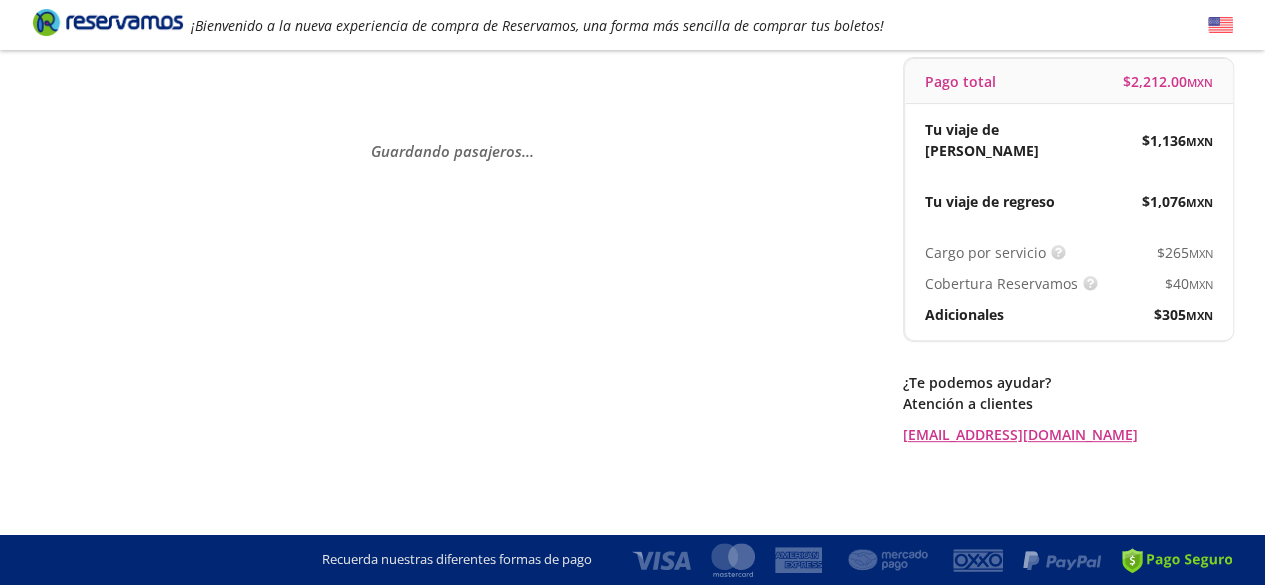 scroll, scrollTop: 0, scrollLeft: 0, axis: both 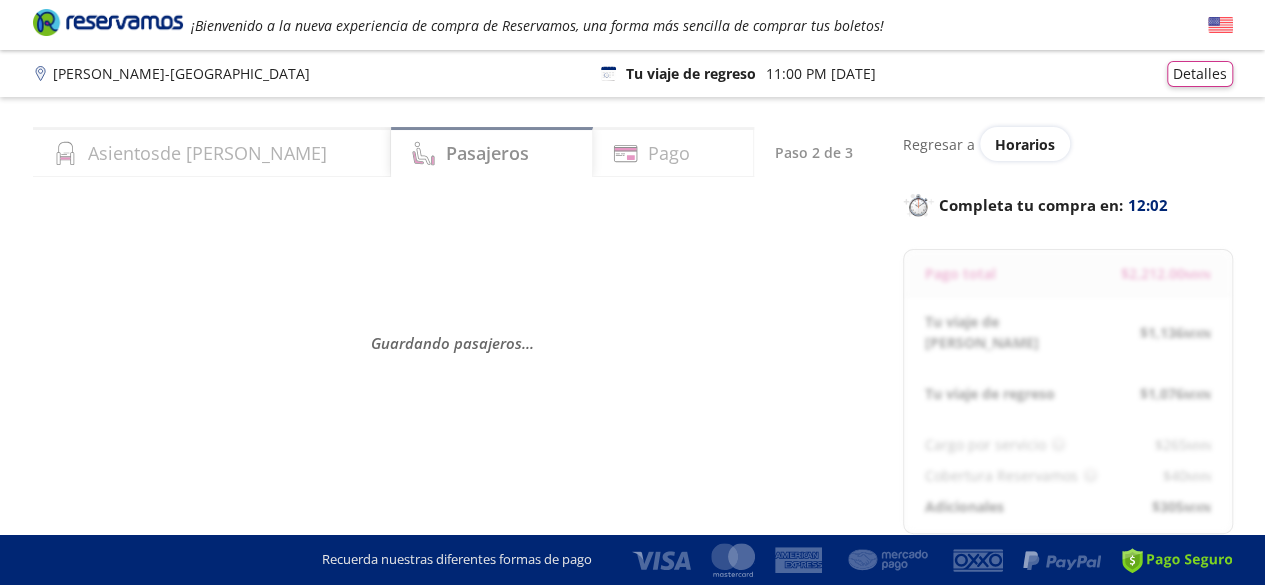 select on "MX" 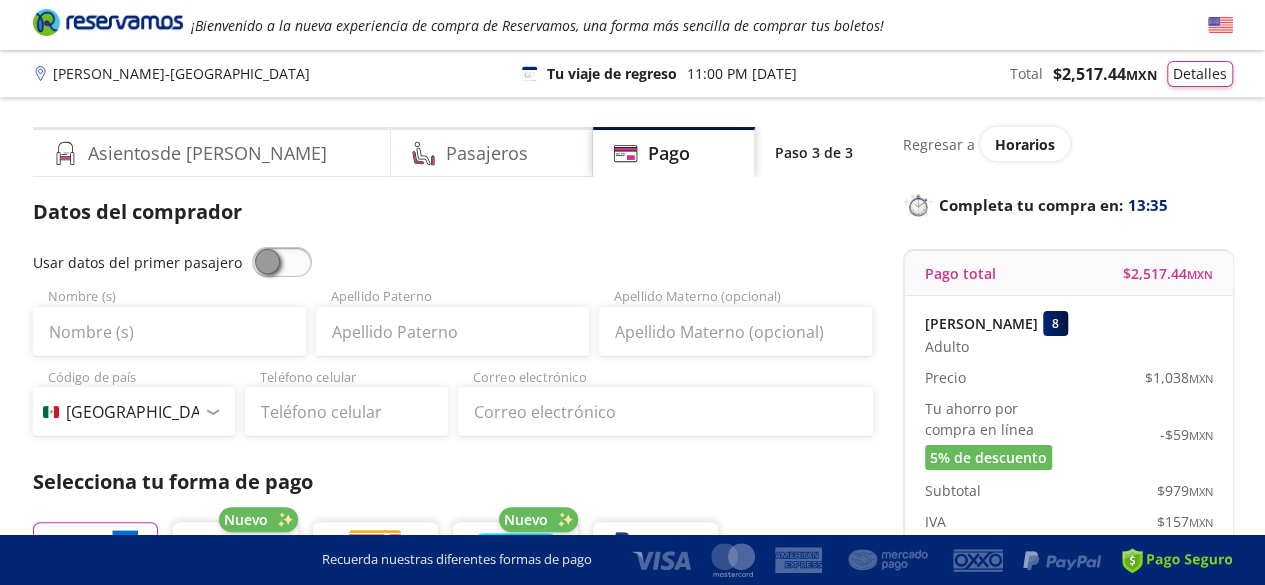 click at bounding box center [282, 262] 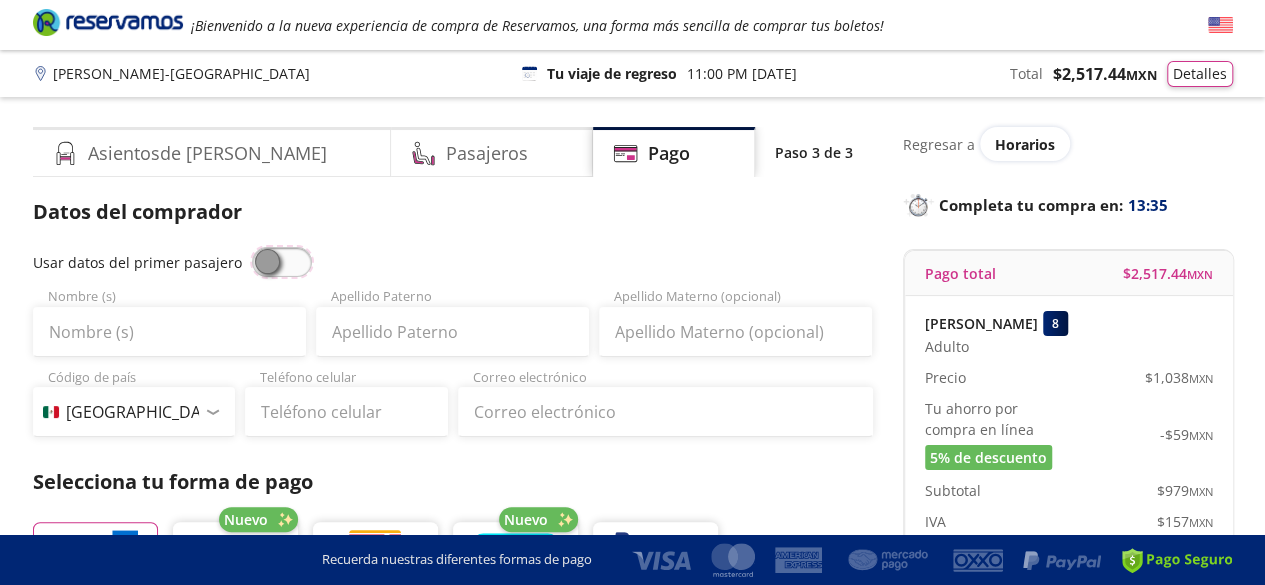 click at bounding box center (252, 247) 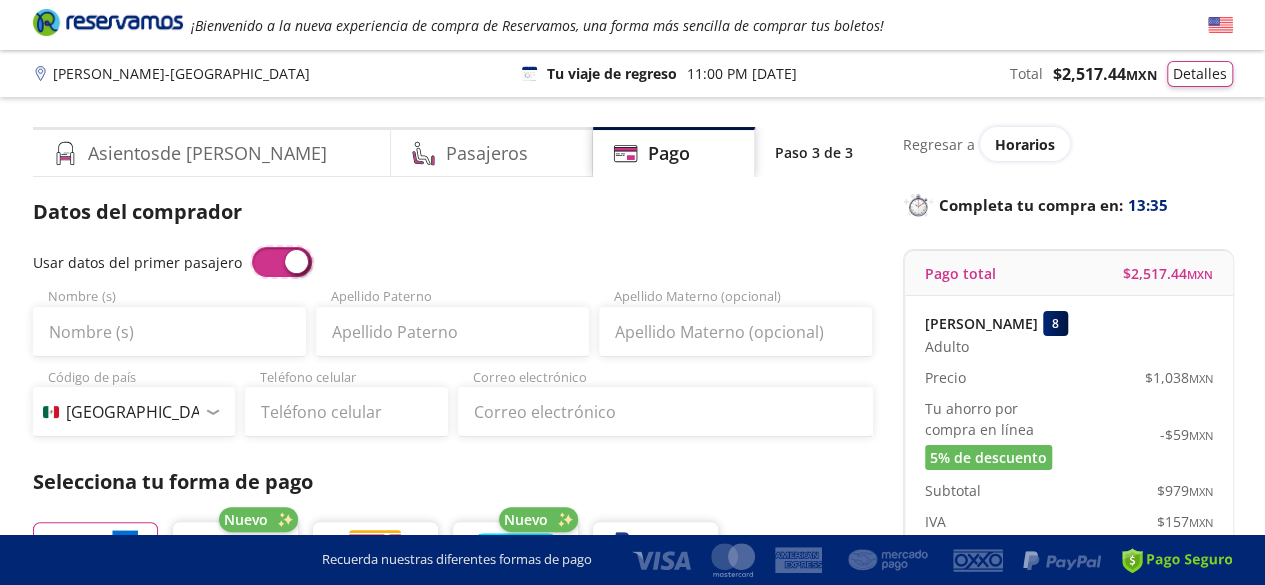 type on "[PERSON_NAME]" 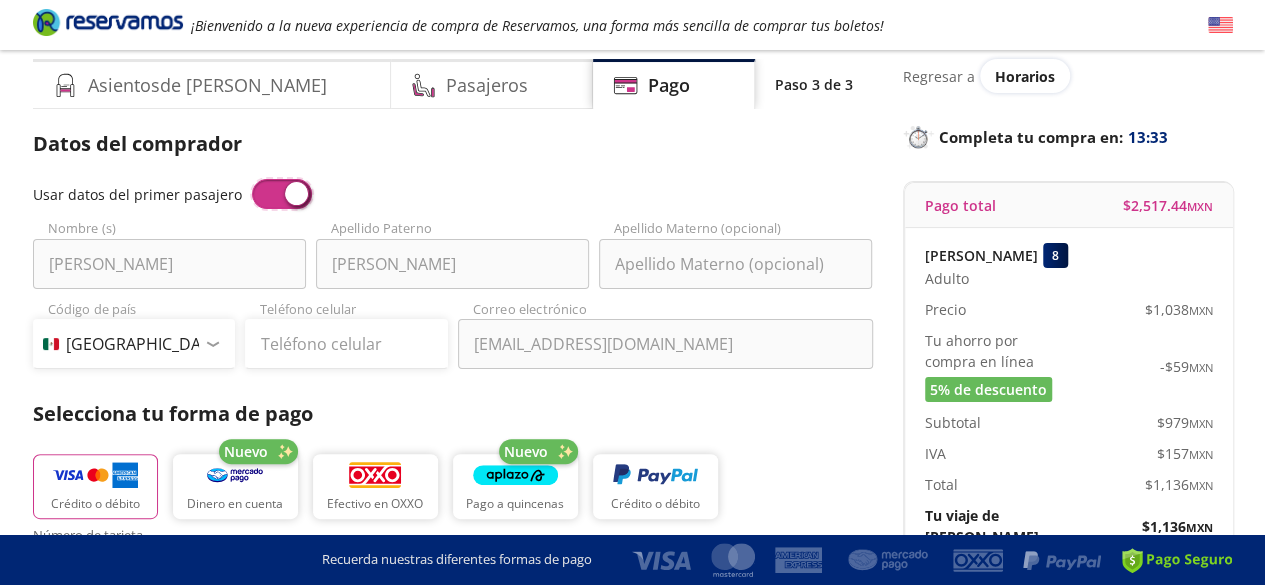 scroll, scrollTop: 100, scrollLeft: 0, axis: vertical 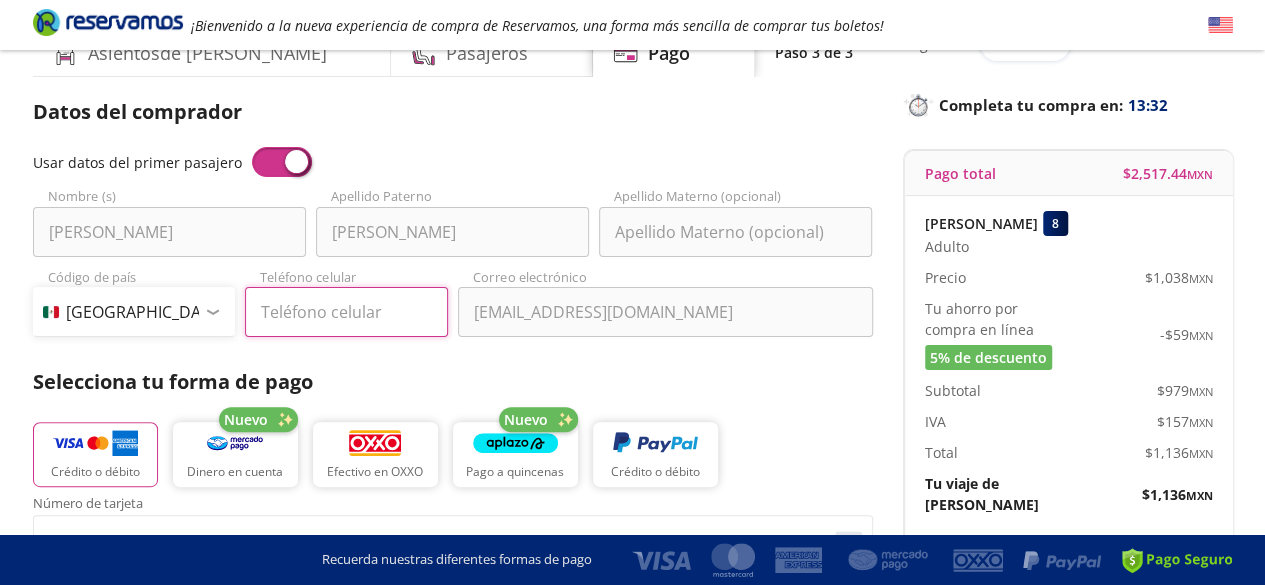 click on "Teléfono celular" at bounding box center [346, 312] 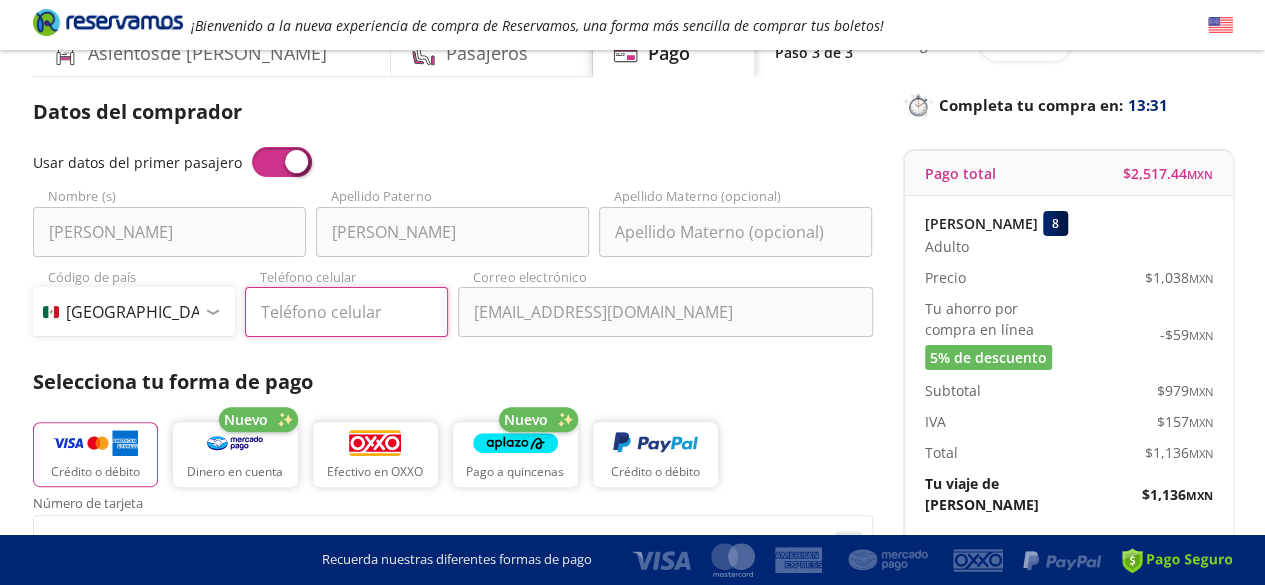 type on "351 107 5886" 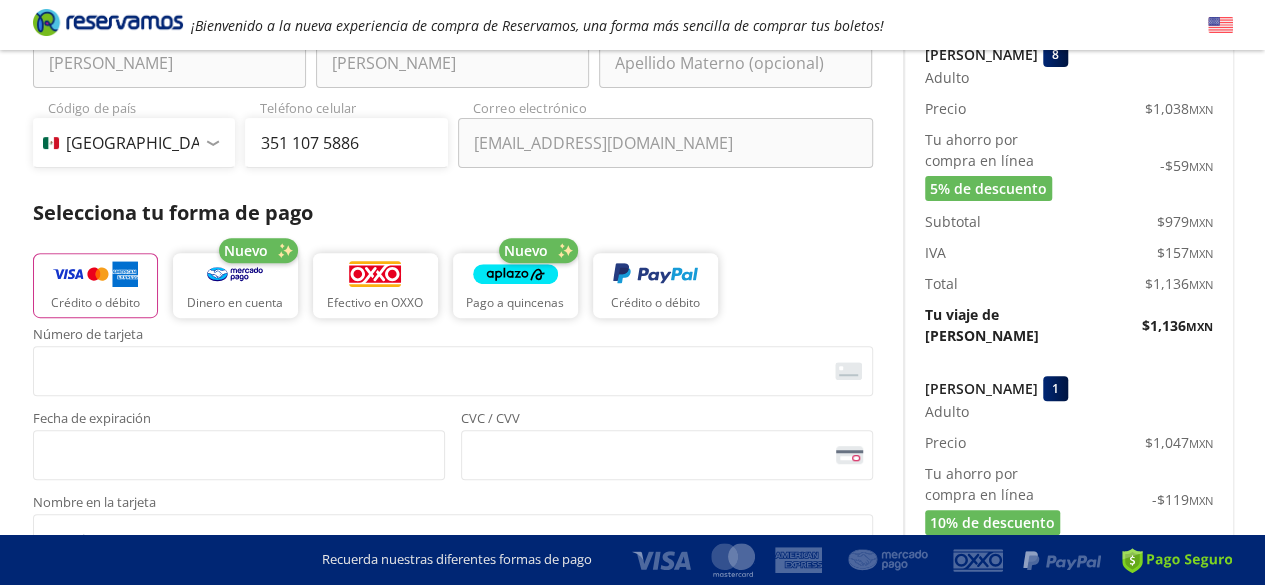 scroll, scrollTop: 300, scrollLeft: 0, axis: vertical 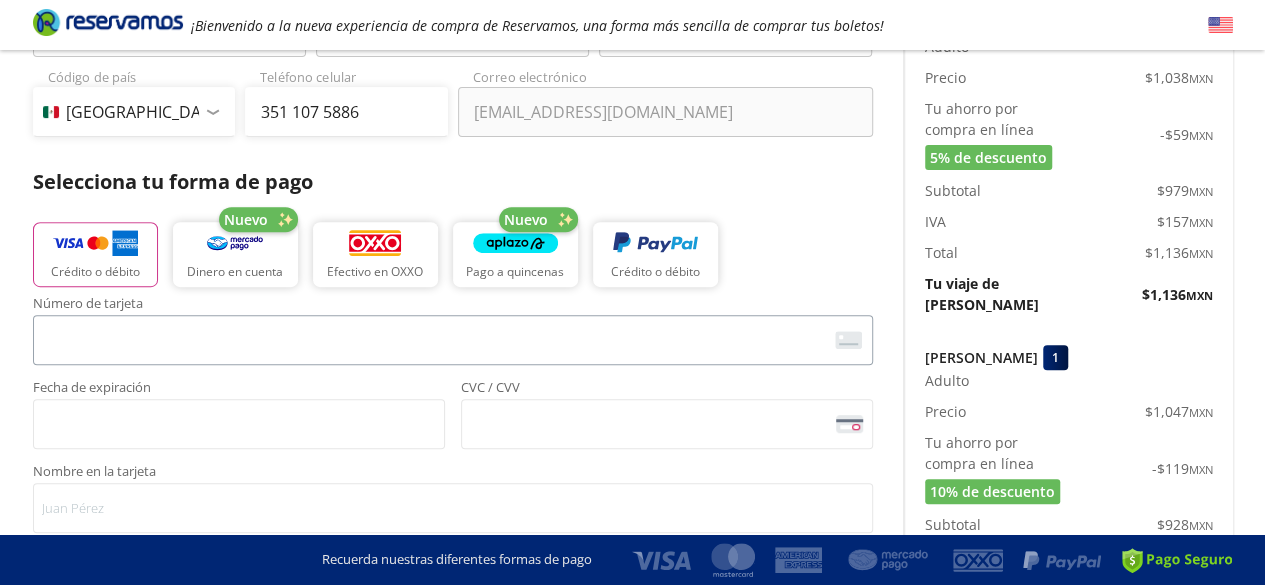 click on "<p>Your browser does not support iframes.</p>" at bounding box center (453, 340) 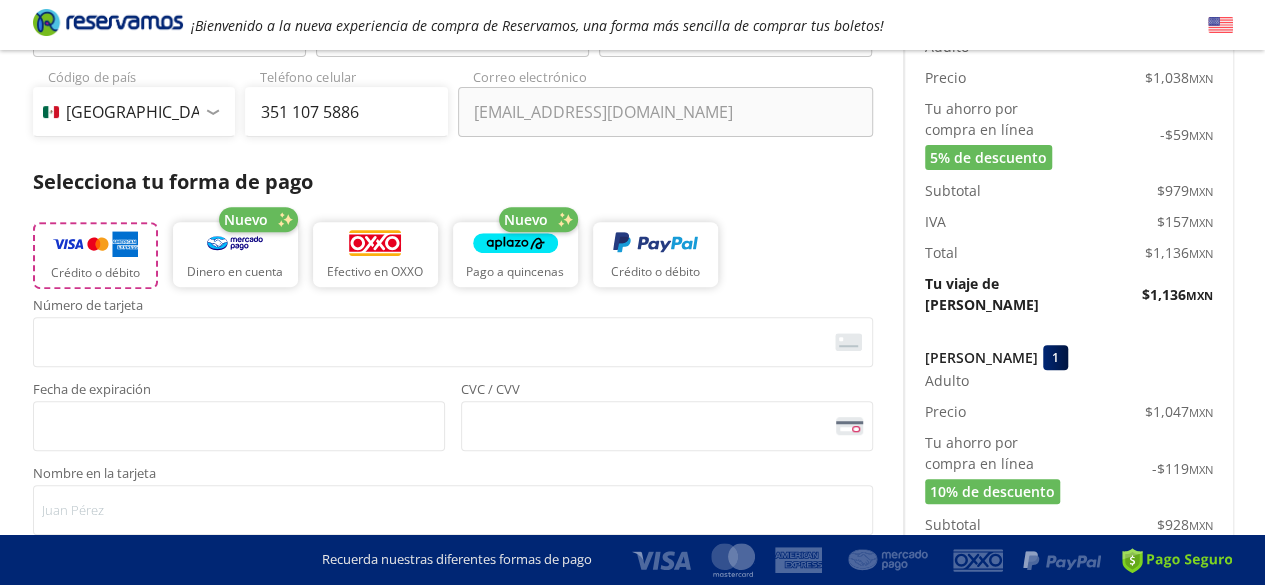 click on "Crédito o débito" at bounding box center [95, 273] 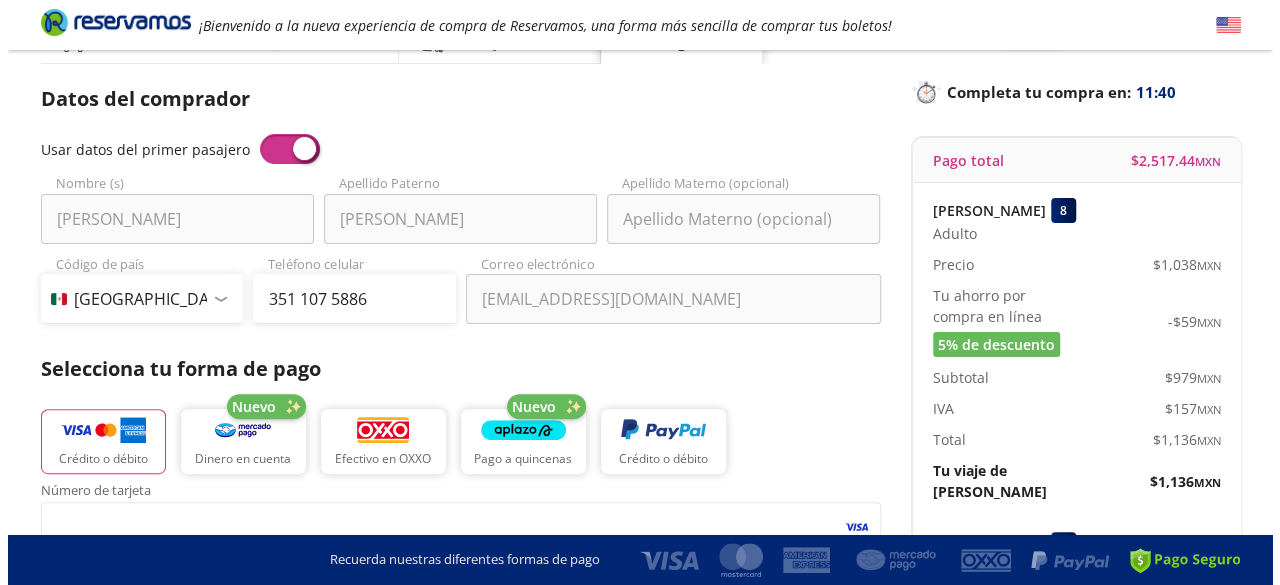 scroll, scrollTop: 0, scrollLeft: 0, axis: both 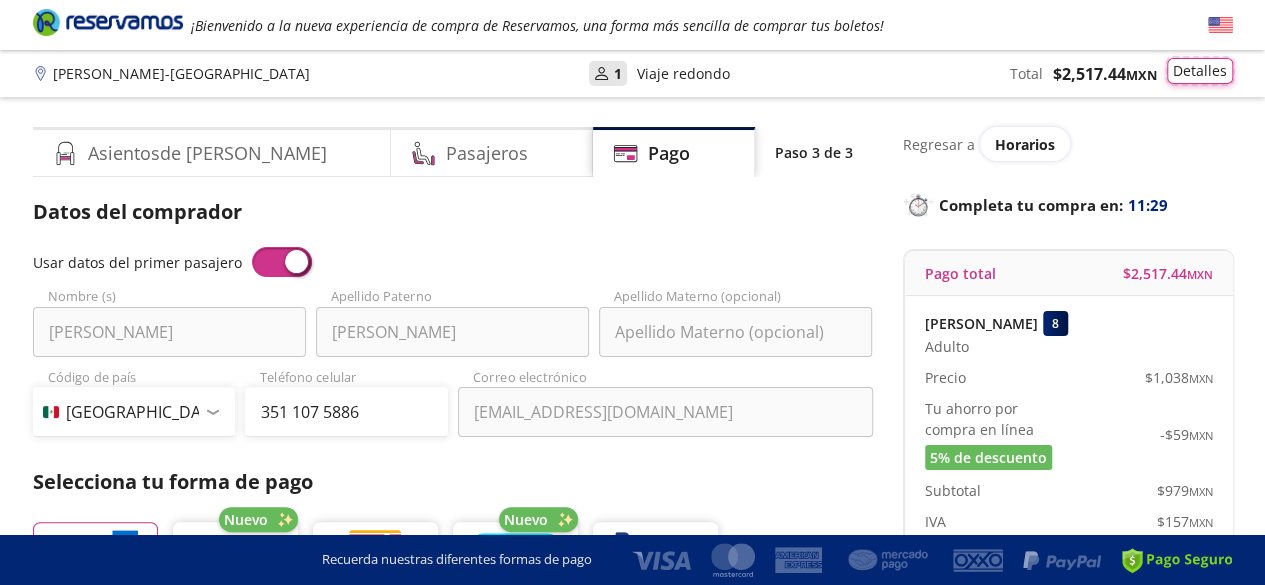 click on "Detalles" at bounding box center [1200, 71] 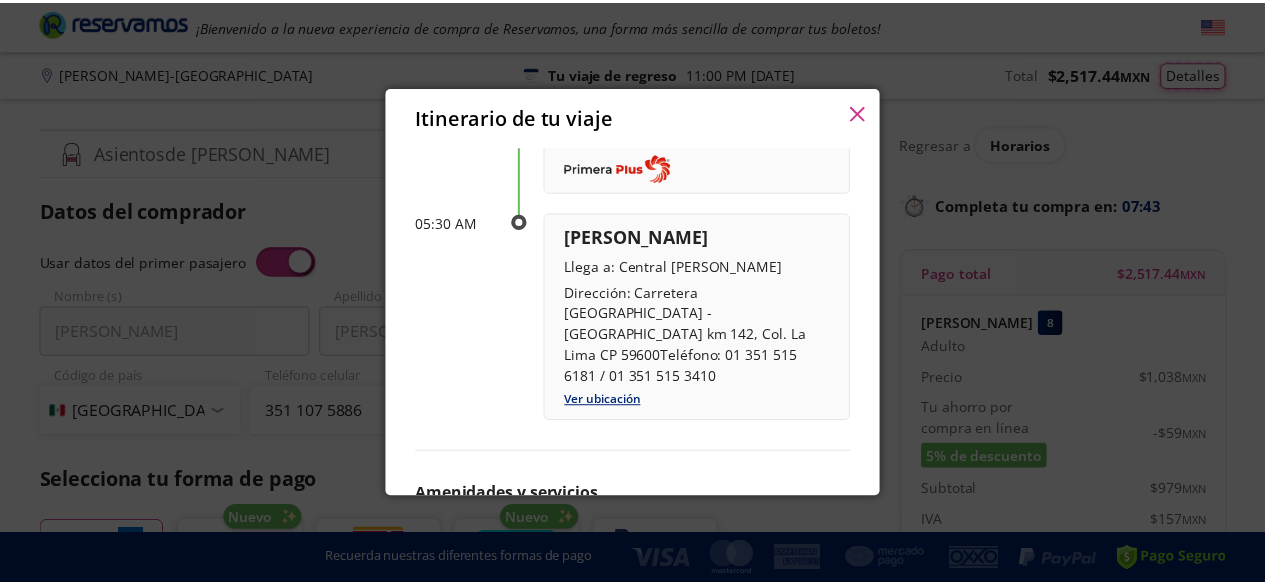 scroll, scrollTop: 1152, scrollLeft: 0, axis: vertical 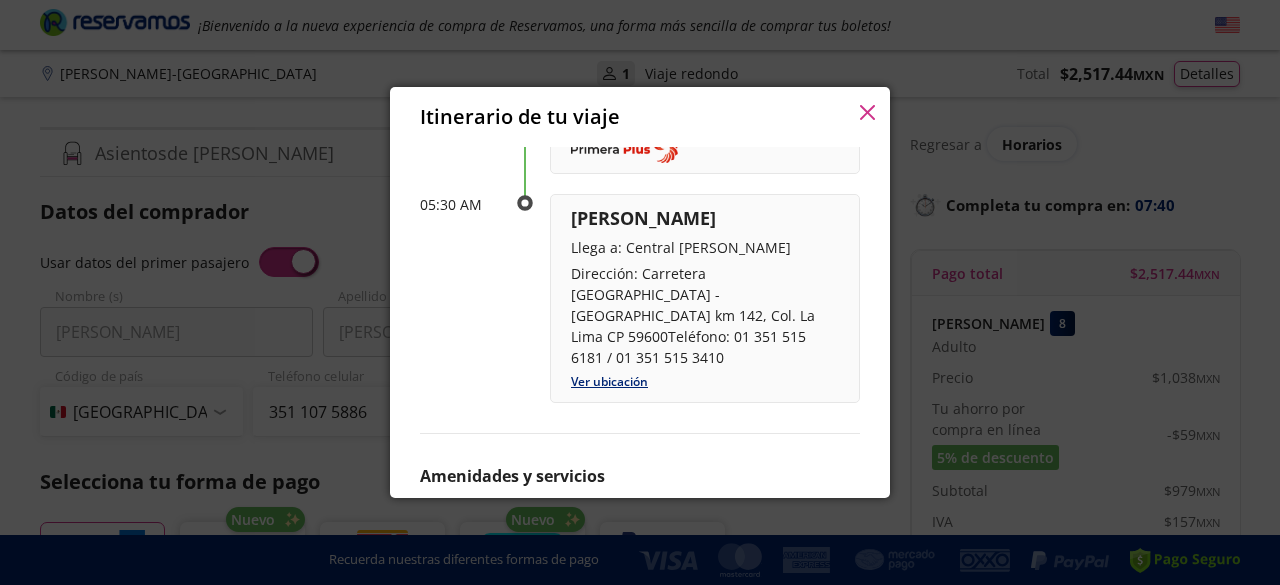 click 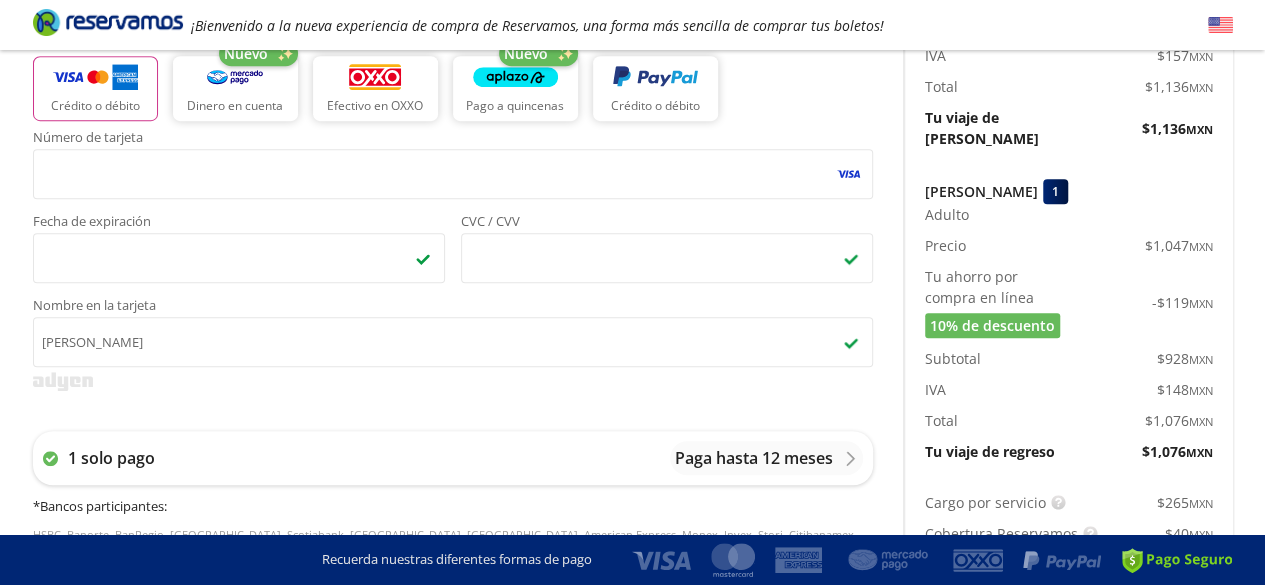 scroll, scrollTop: 500, scrollLeft: 0, axis: vertical 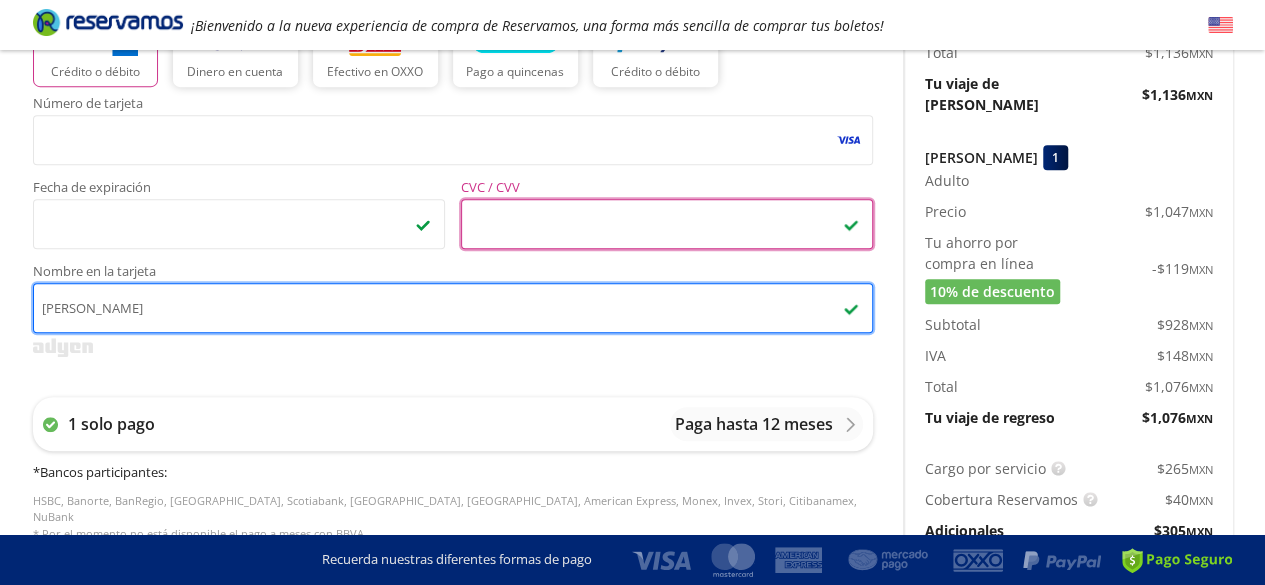 click on "[PERSON_NAME]" at bounding box center (453, 308) 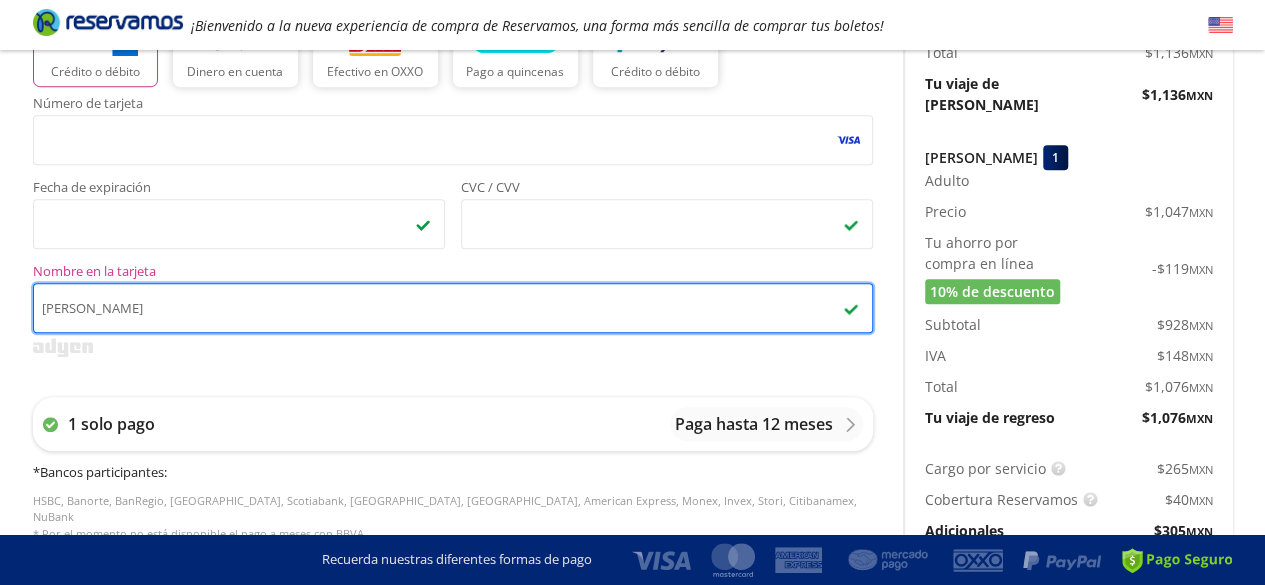 type on "[PERSON_NAME]" 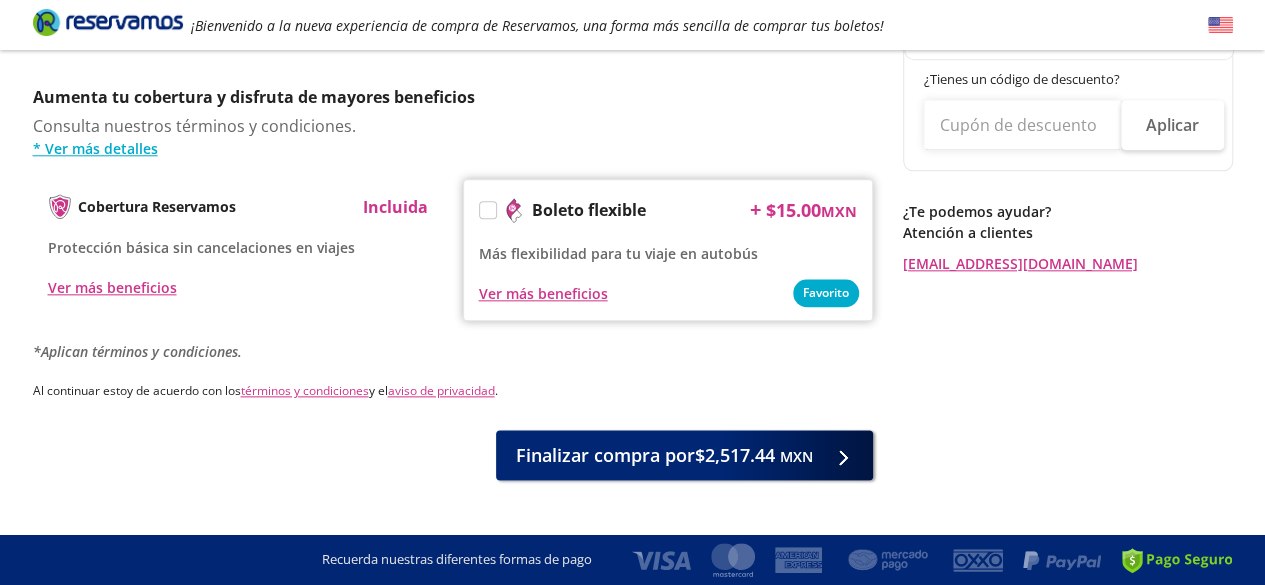 scroll, scrollTop: 1000, scrollLeft: 0, axis: vertical 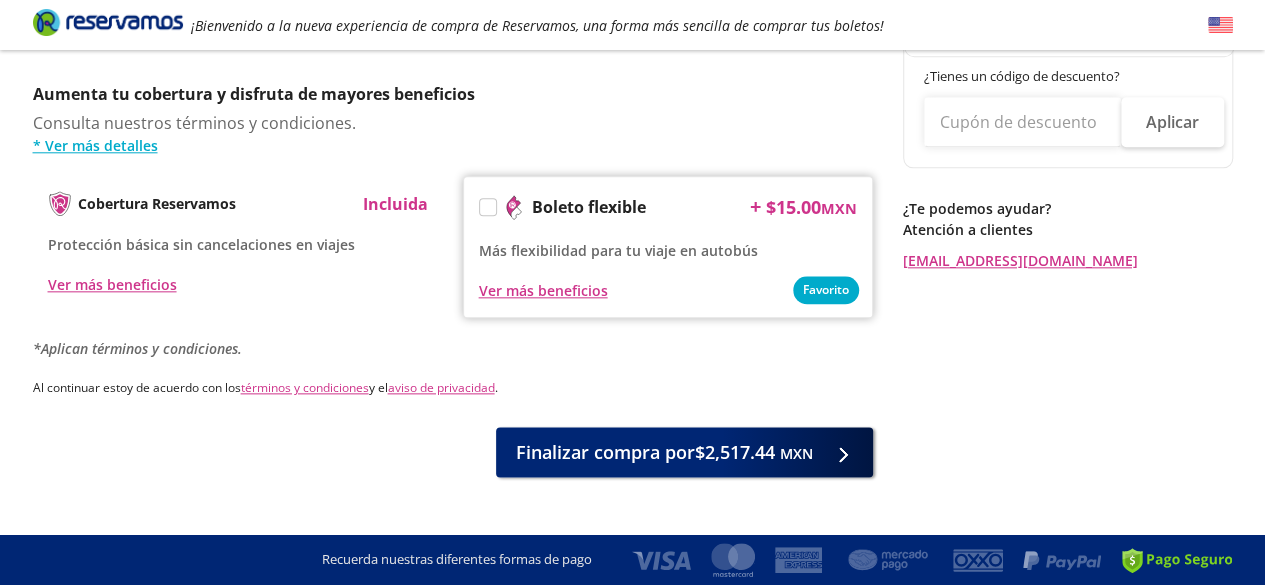 click on "Consulta nuestros términos y condiciones. * Ver más detalles" at bounding box center (453, 133) 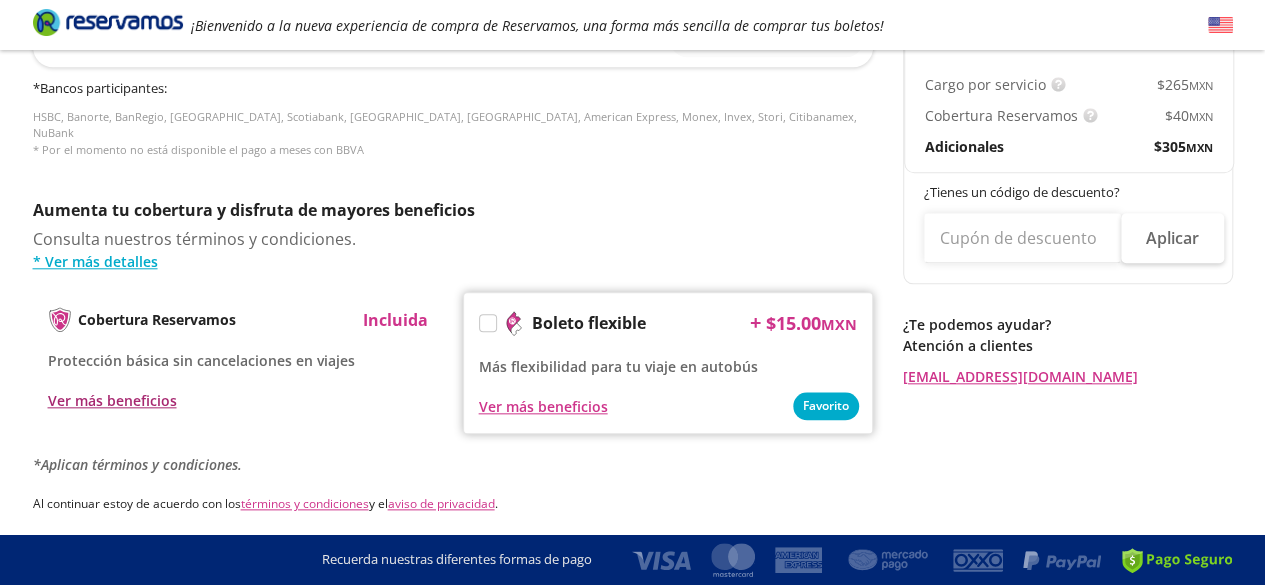 scroll, scrollTop: 914, scrollLeft: 0, axis: vertical 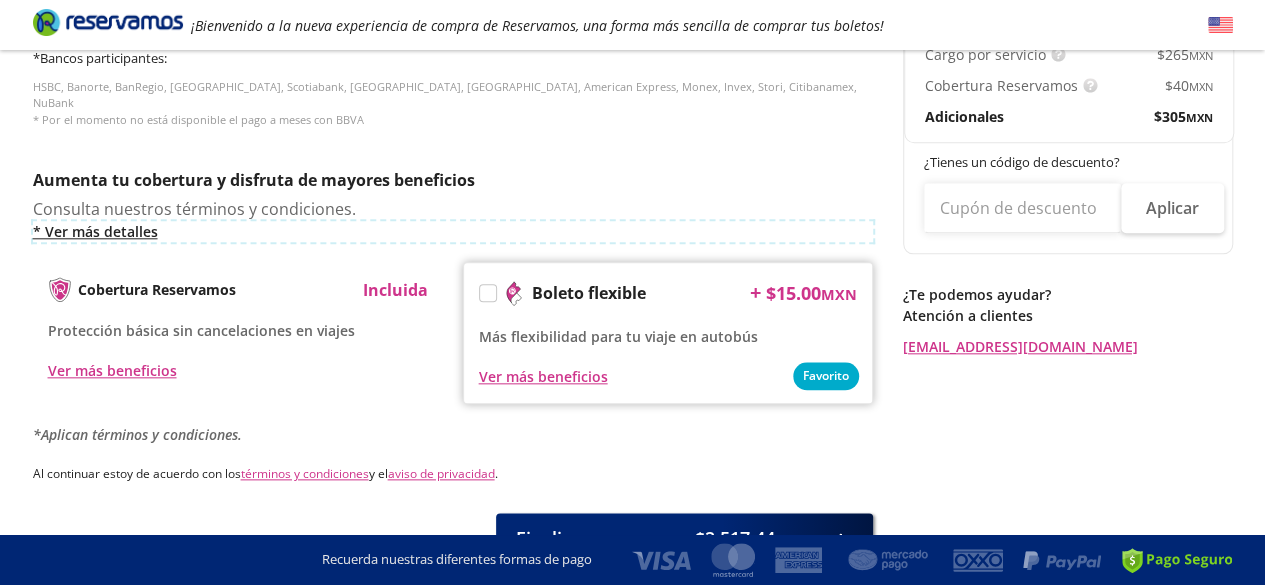 click on "* Ver más detalles" at bounding box center [453, 231] 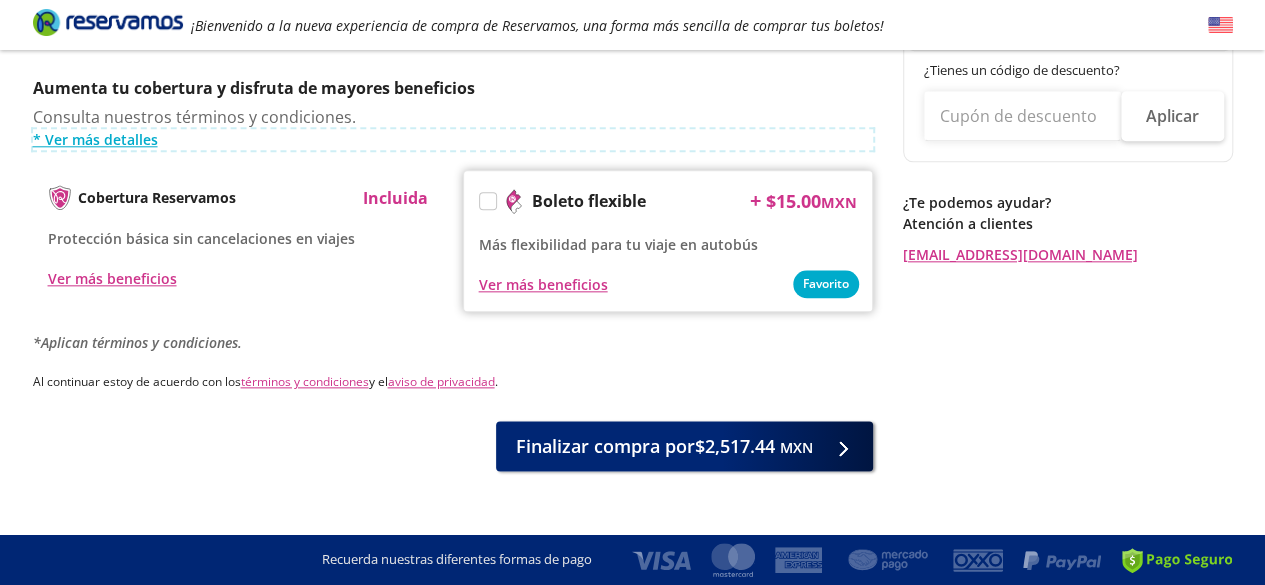 scroll, scrollTop: 1014, scrollLeft: 0, axis: vertical 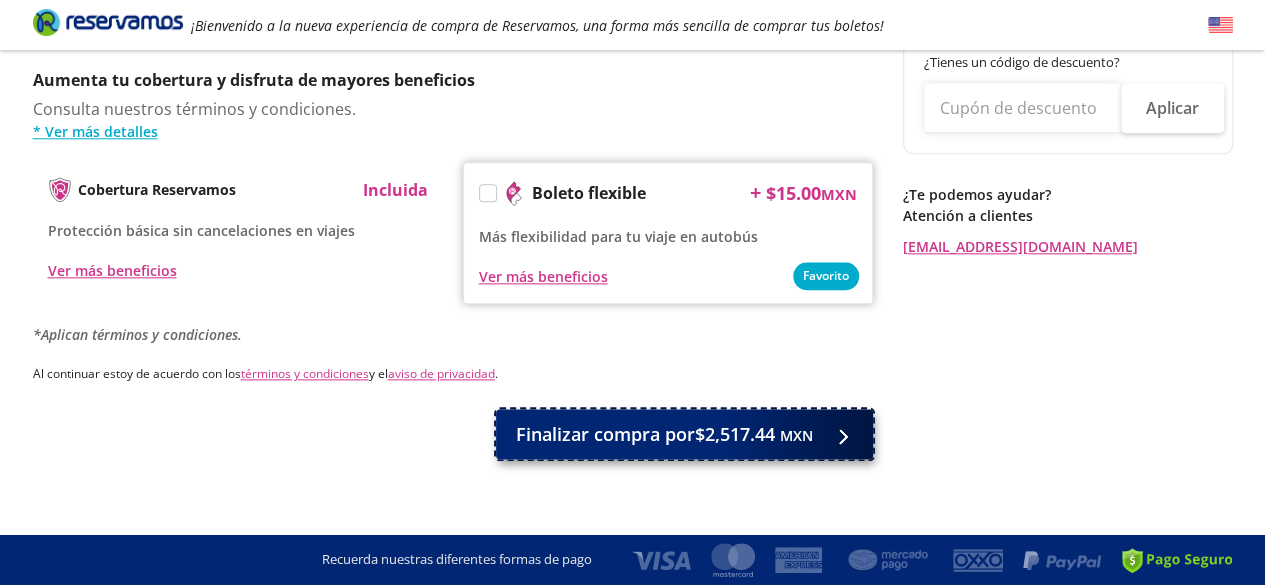 click on "Finalizar compra por  $2,517.44   MXN" at bounding box center (664, 434) 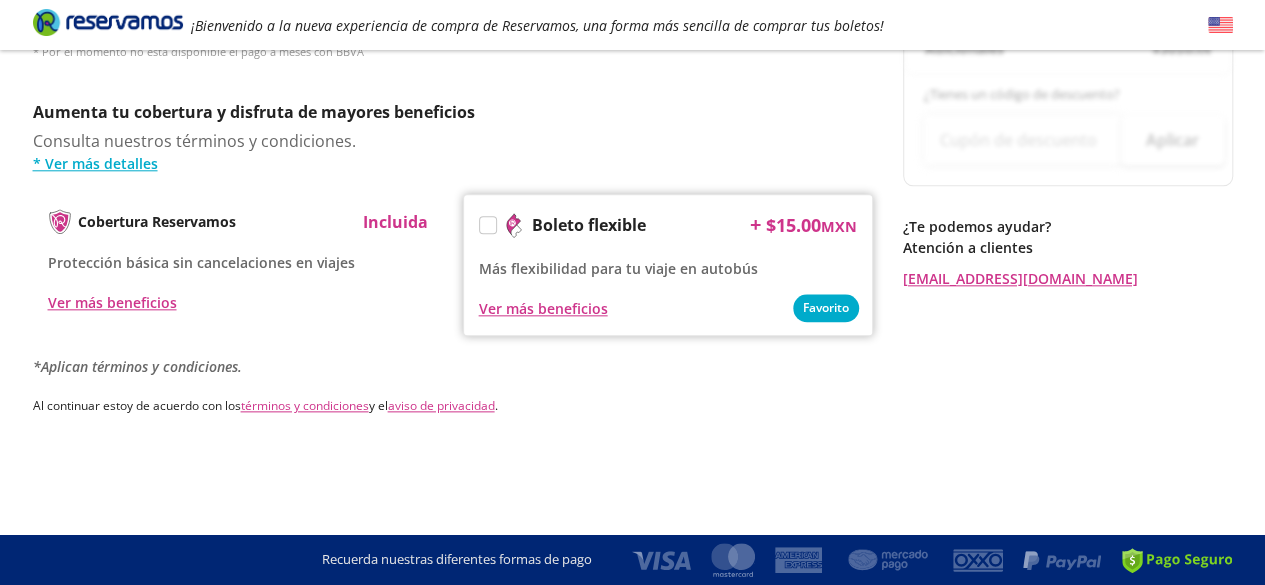 scroll, scrollTop: 0, scrollLeft: 0, axis: both 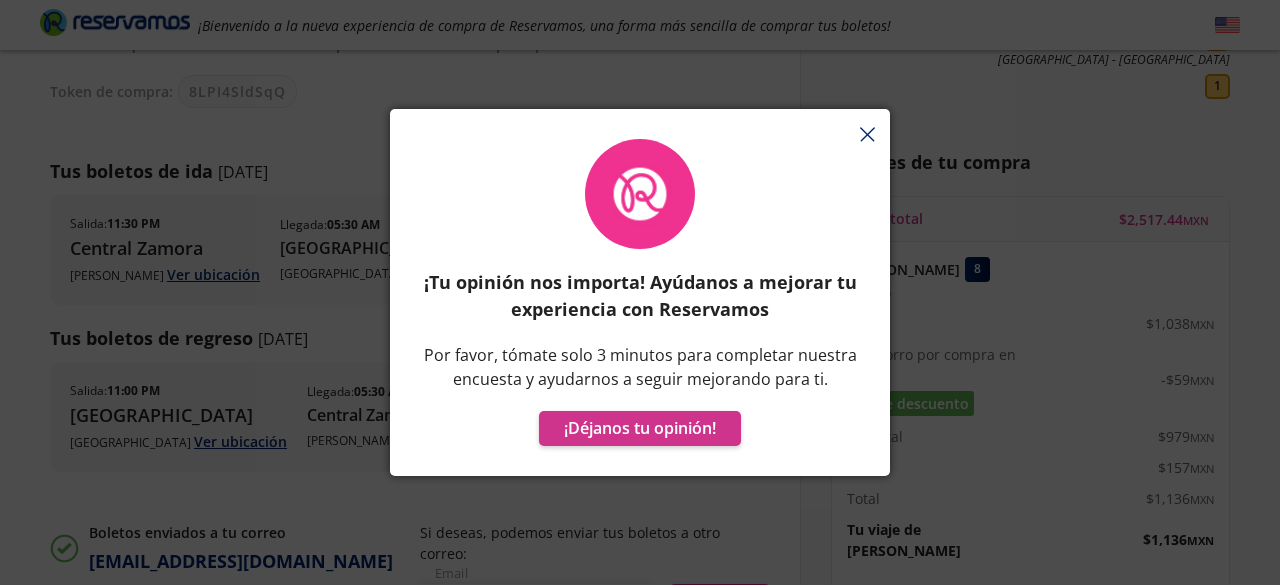 click on "¡Tu opinión nos importa! Ayúdanos a mejorar tu experiencia con Reservamos Por favor, tómate solo 3 minutos para completar nuestra encuesta y ayudarnos a seguir mejorando para ti. ¡Déjanos tu opinión!" at bounding box center (640, 302) 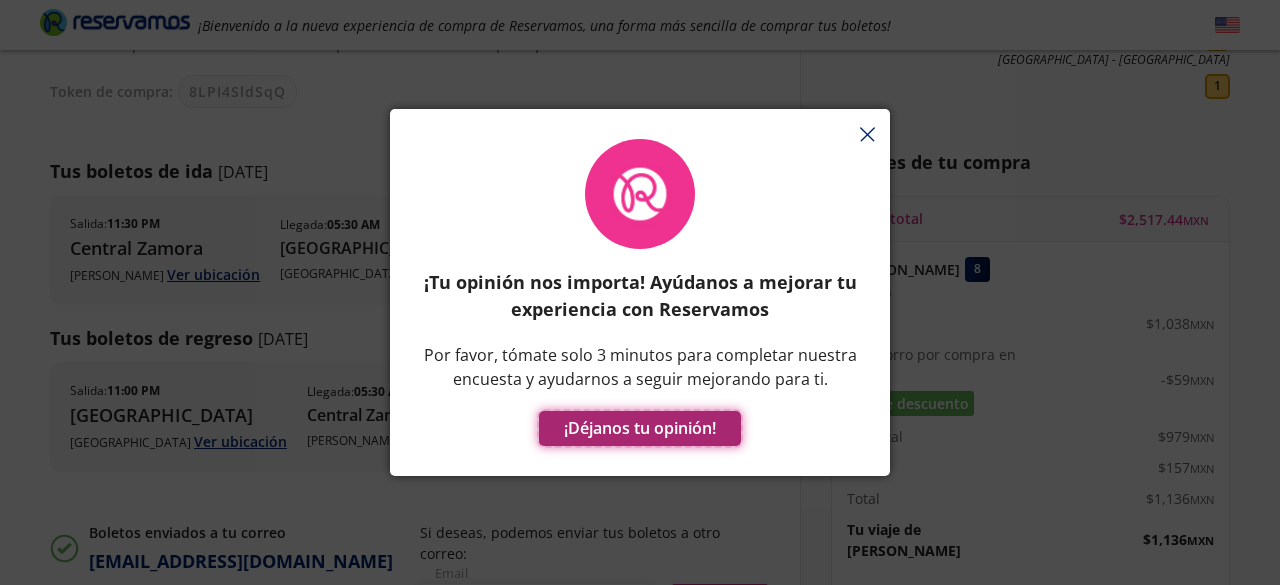 click on "¡Déjanos tu opinión!" at bounding box center [640, 428] 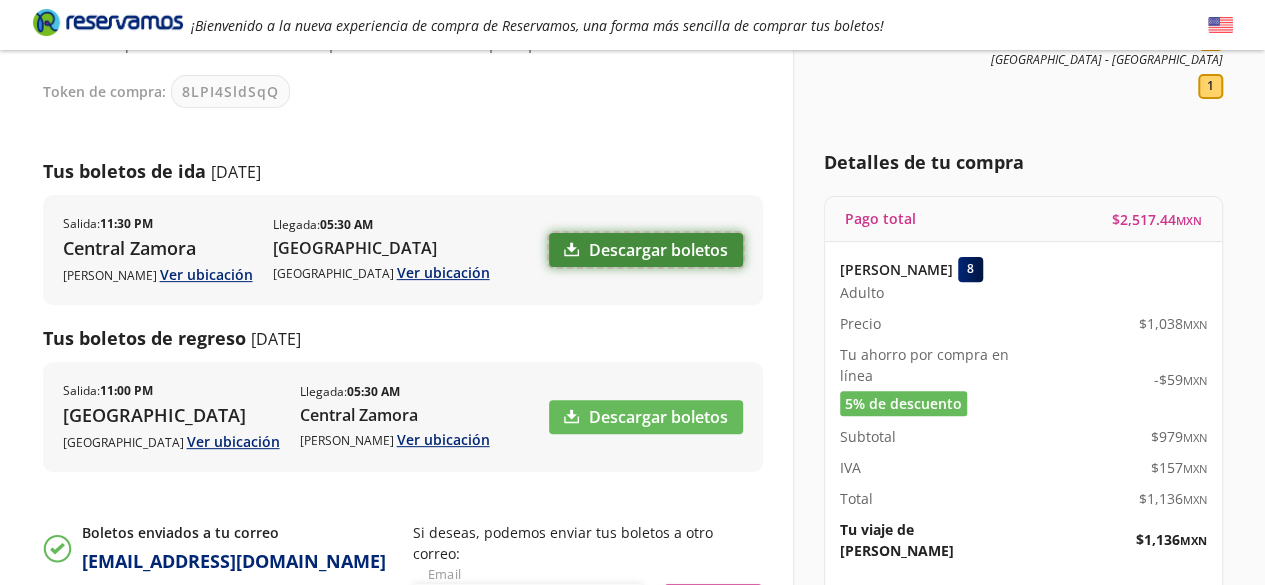 click on "Descargar boletos" at bounding box center (646, 250) 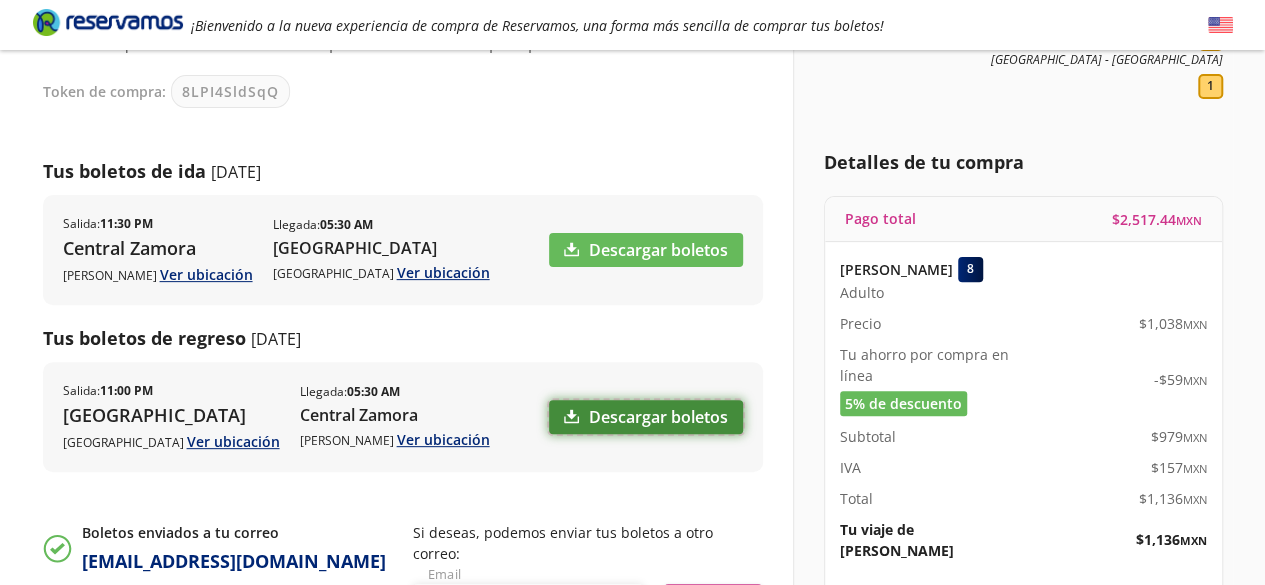 click on "Descargar boletos" at bounding box center [646, 417] 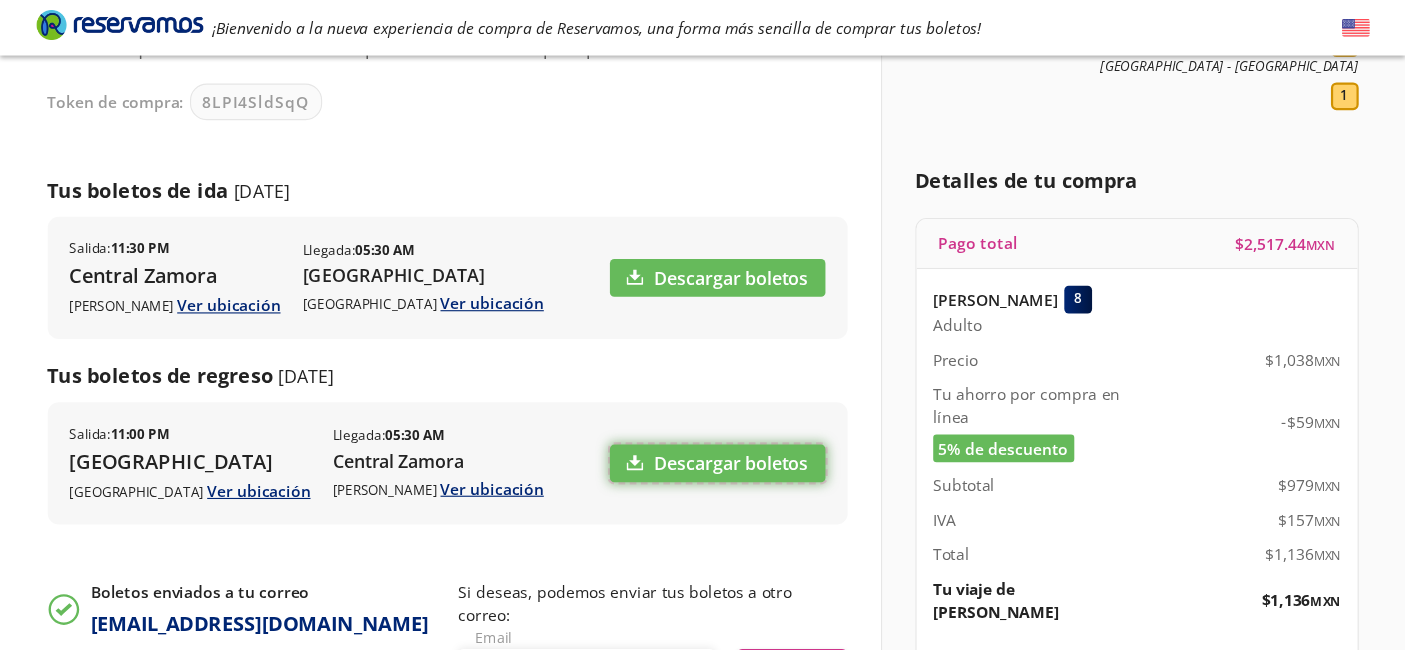 scroll, scrollTop: 200, scrollLeft: 0, axis: vertical 